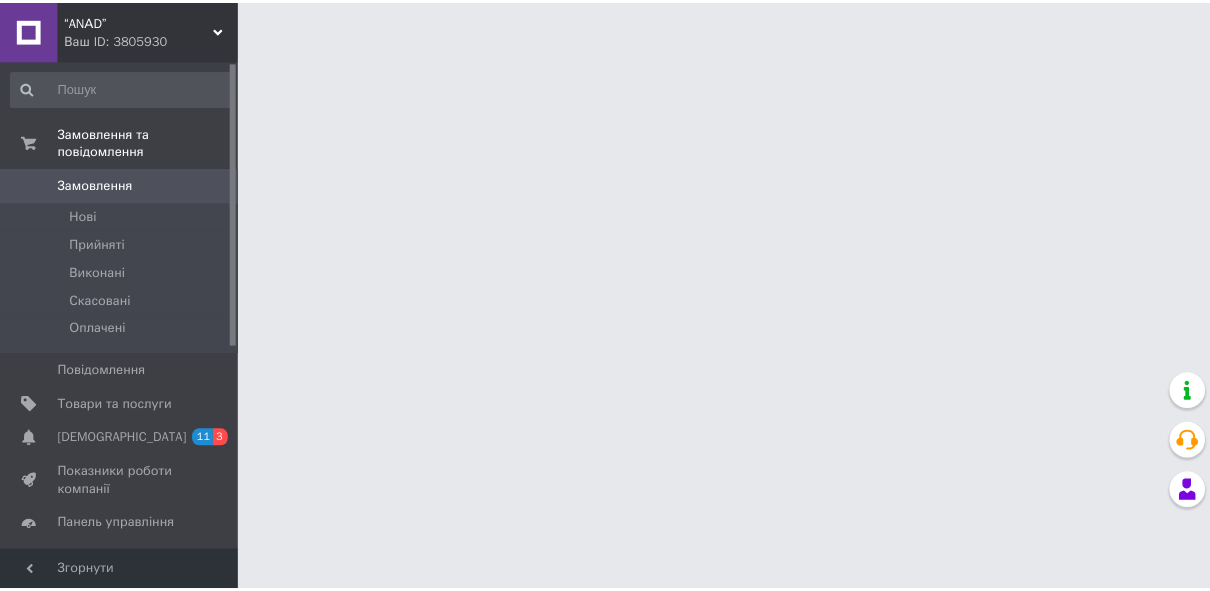 scroll, scrollTop: 0, scrollLeft: 0, axis: both 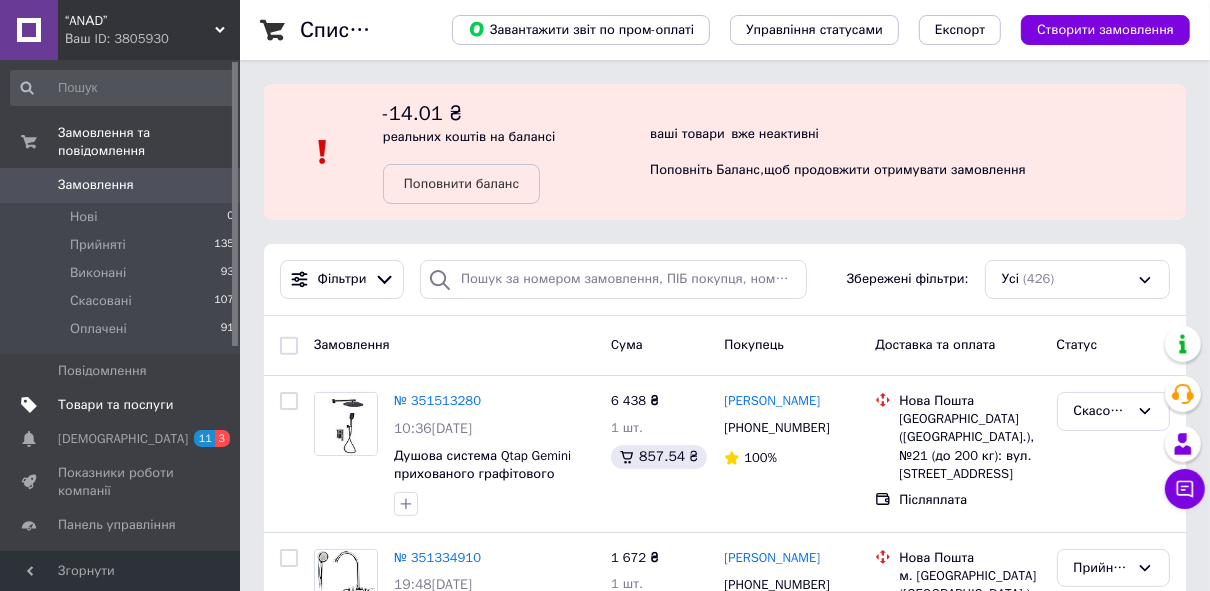 click on "Товари та послуги" at bounding box center [115, 405] 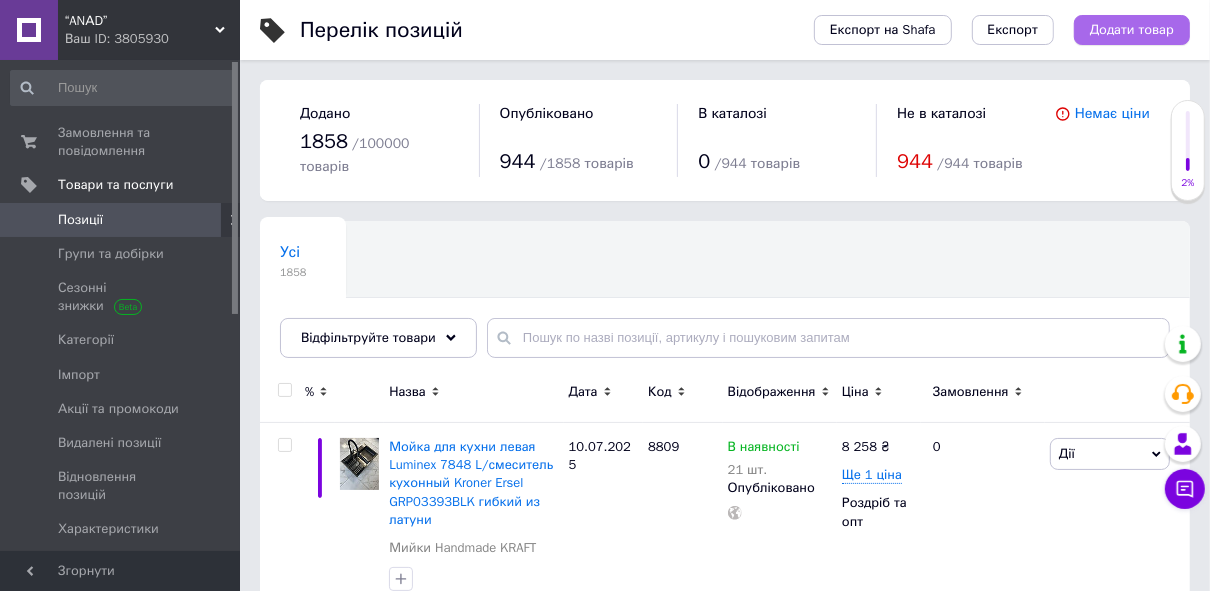 click on "Додати товар" at bounding box center (1132, 30) 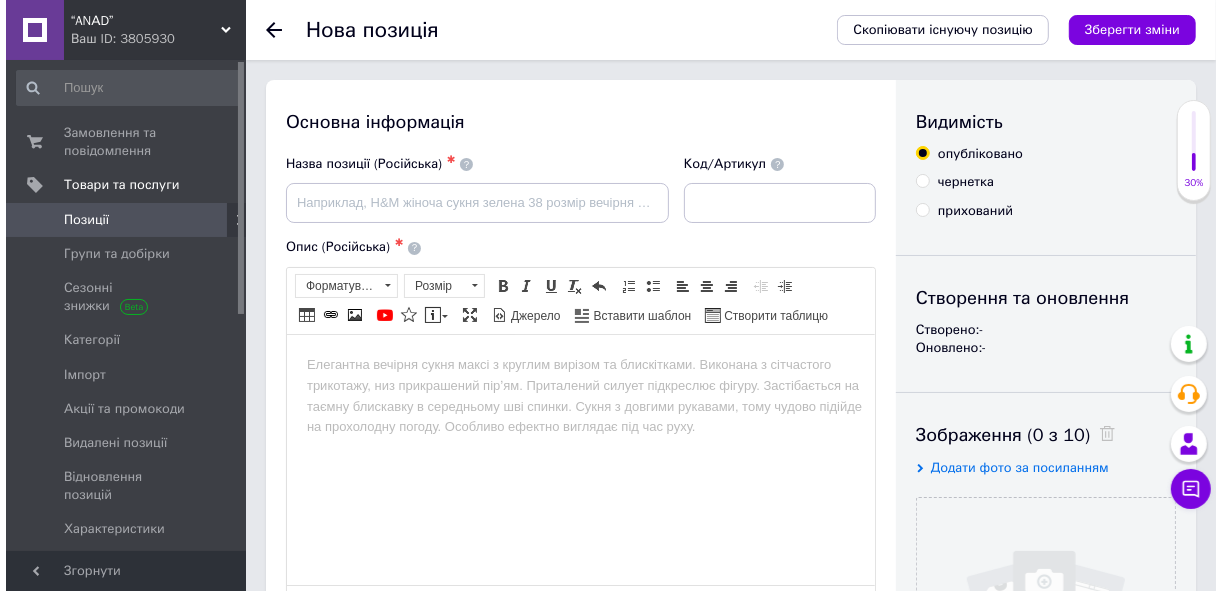 scroll, scrollTop: 0, scrollLeft: 0, axis: both 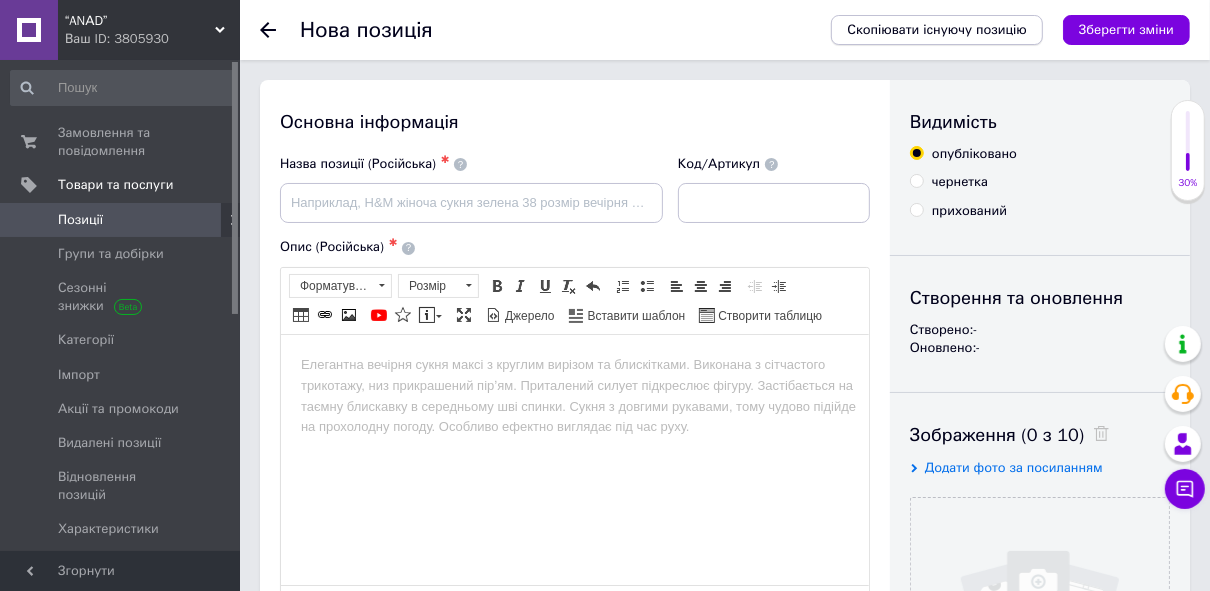click on "Скопіювати існуючу позицію" at bounding box center (937, 30) 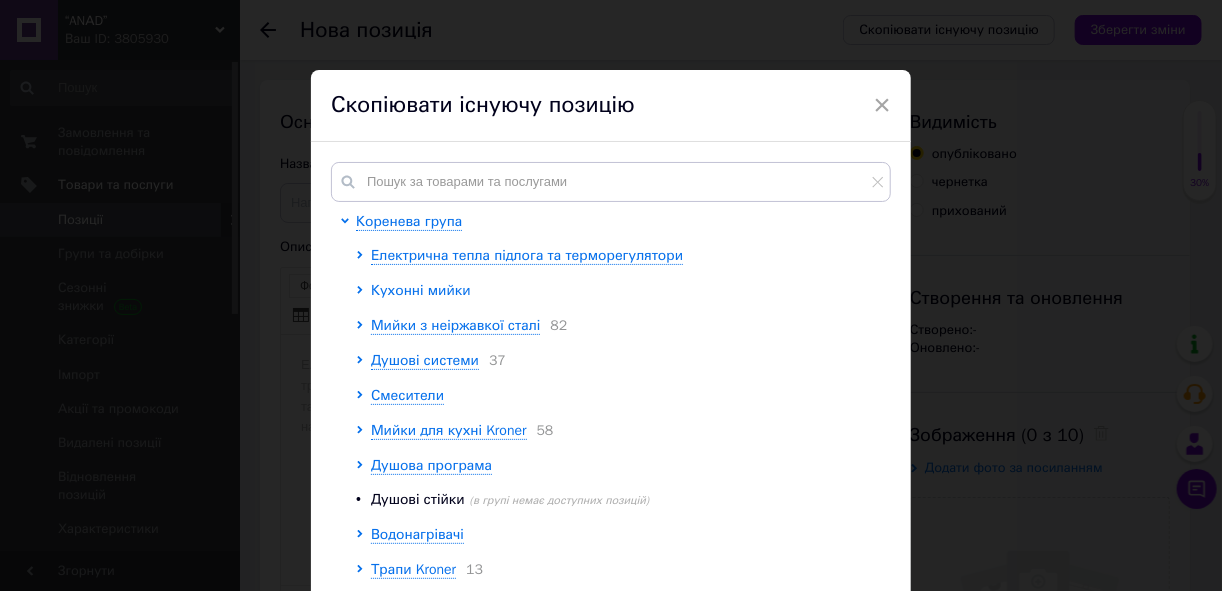 click on "Кухонні мийки" at bounding box center [421, 290] 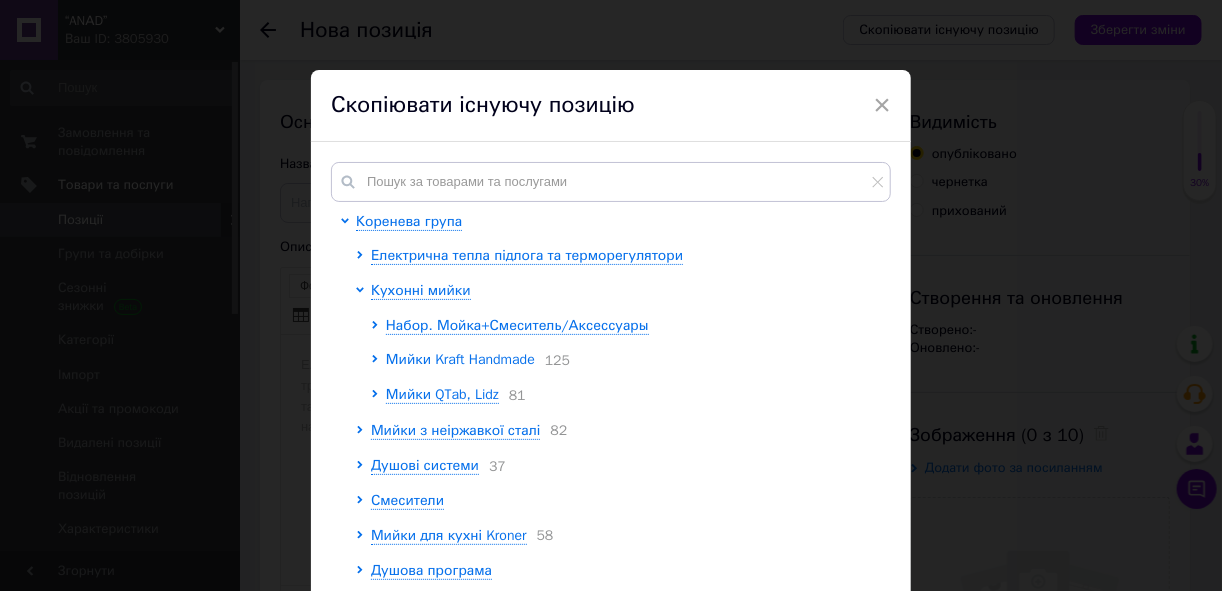 click on "Мийки Kraft Handmade" at bounding box center (460, 359) 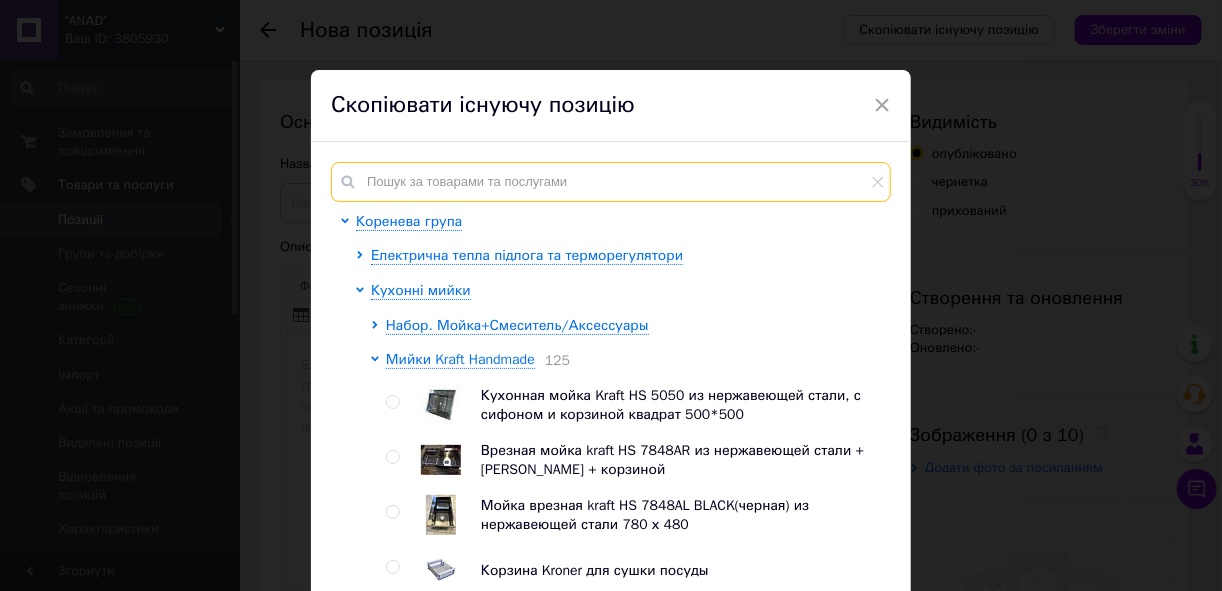 click at bounding box center [611, 182] 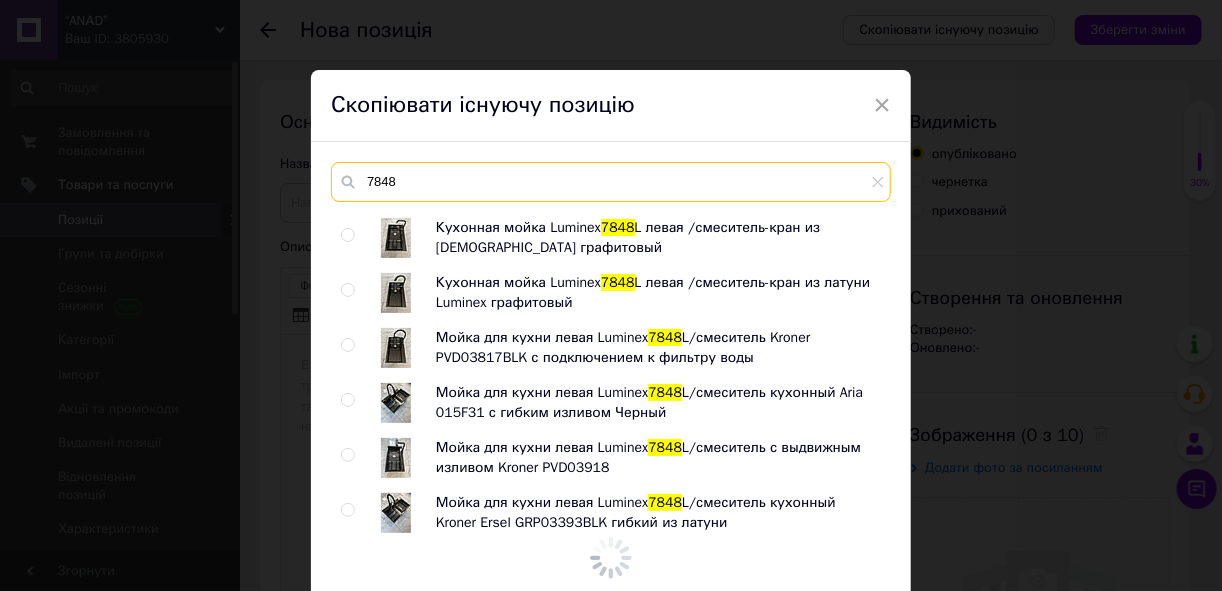 scroll, scrollTop: 1864, scrollLeft: 0, axis: vertical 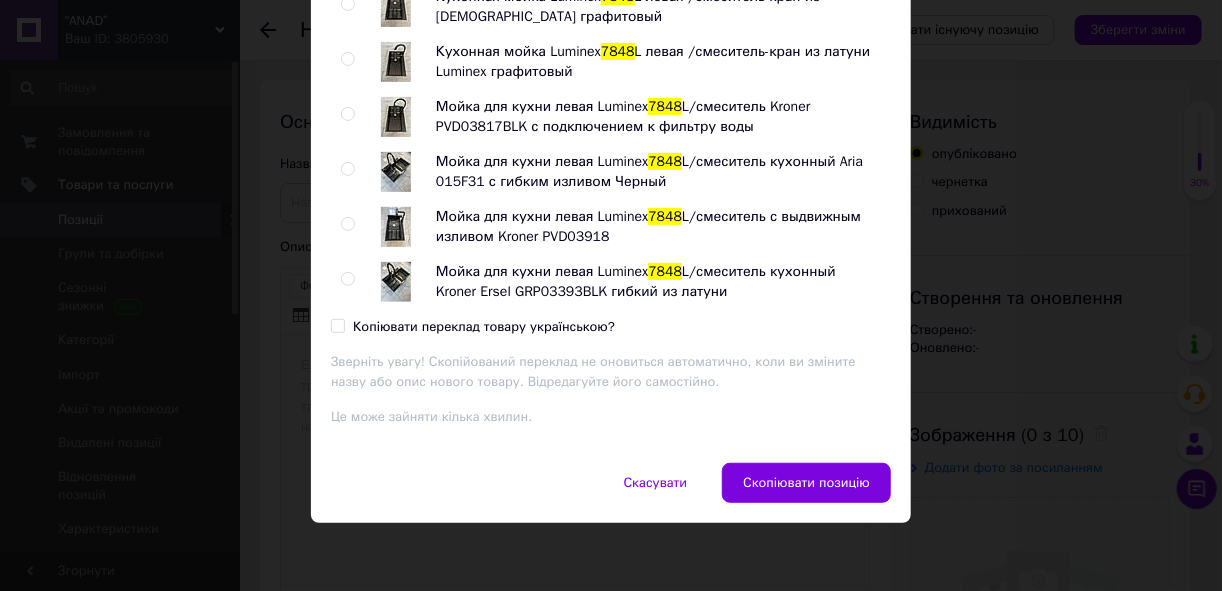 type on "7848" 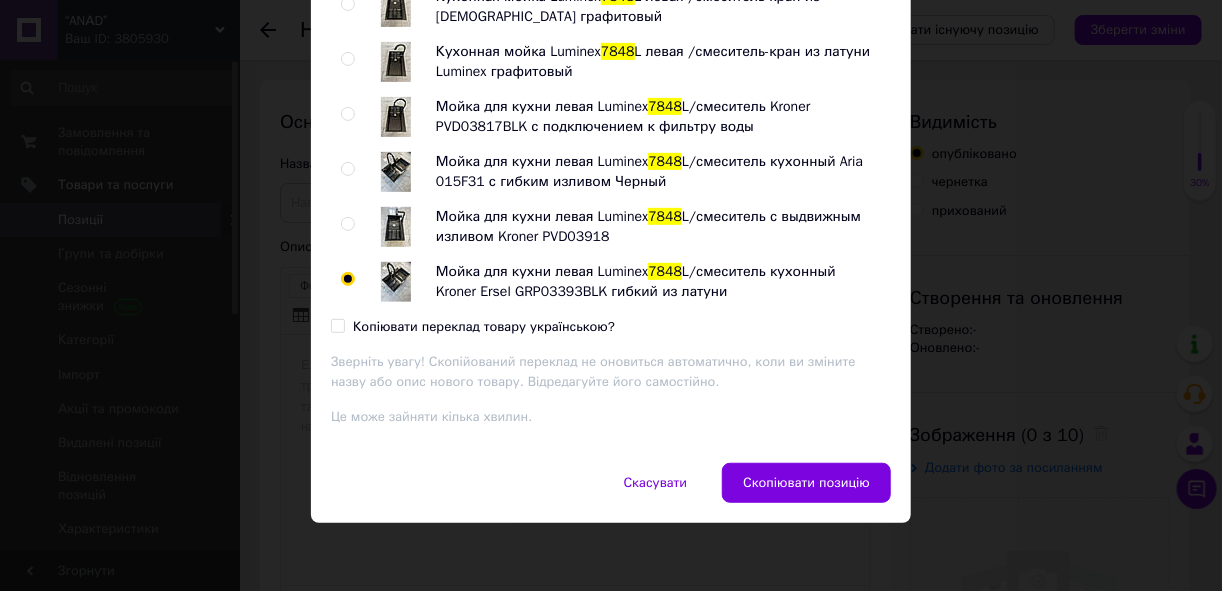 radio on "true" 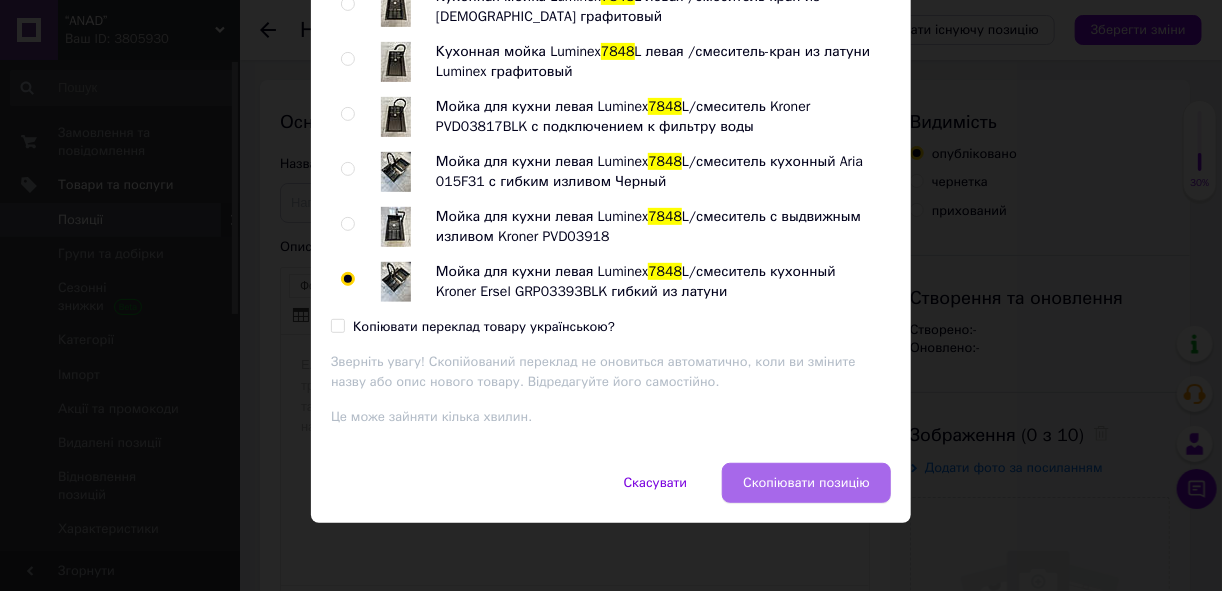 click on "Скопіювати позицію" at bounding box center [806, 483] 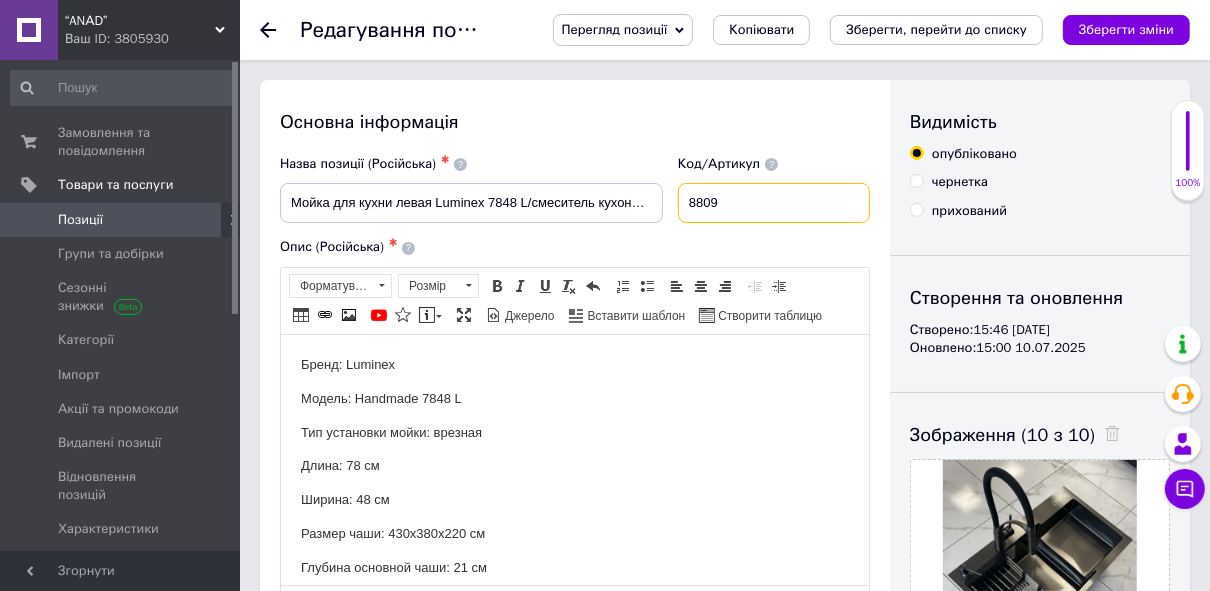 click on "8809" at bounding box center (774, 203) 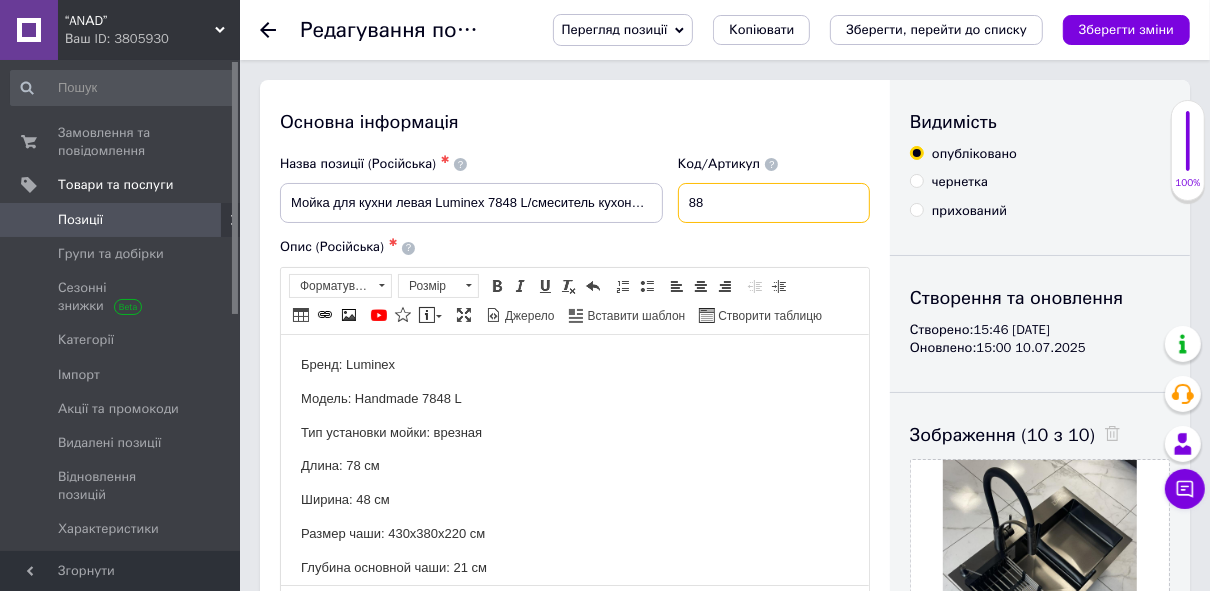 type on "8" 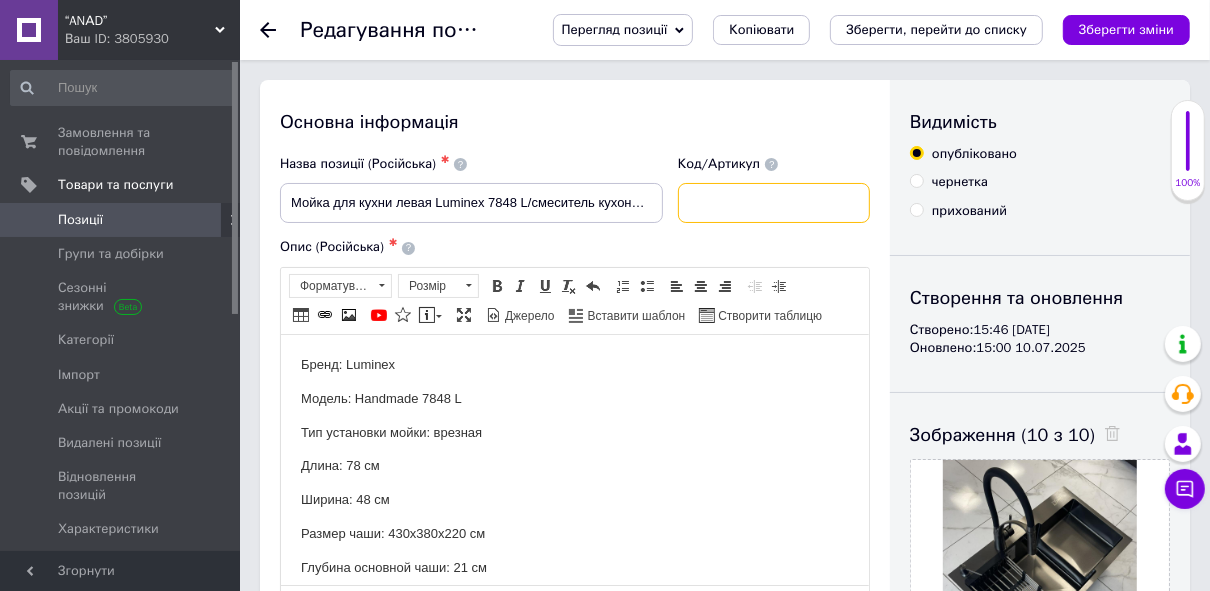 type 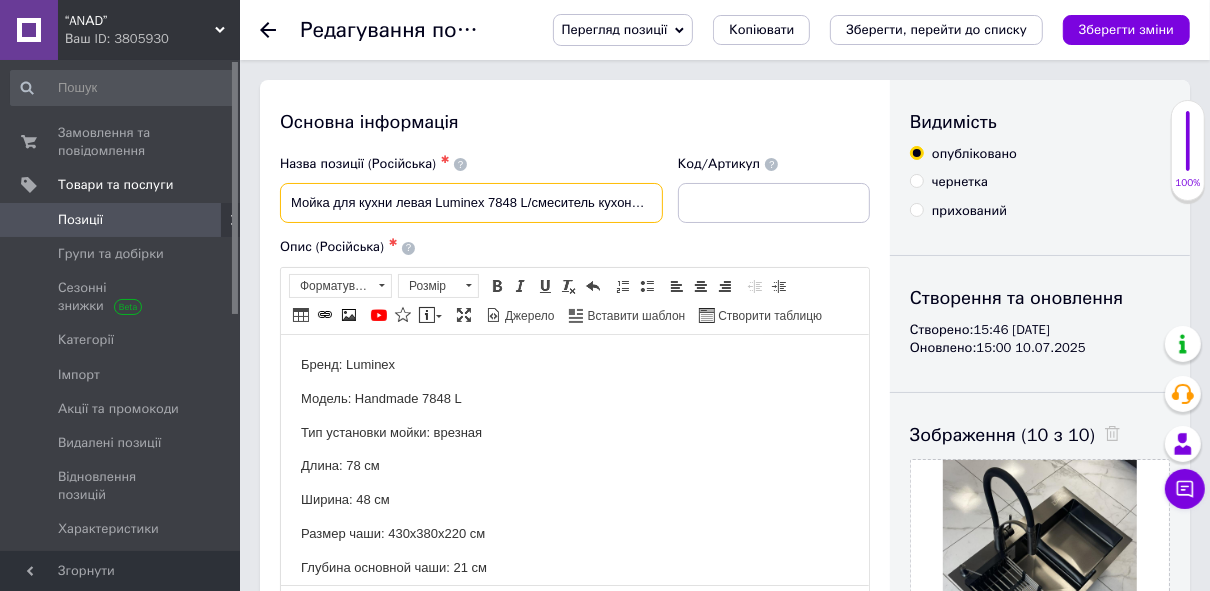 scroll, scrollTop: 0, scrollLeft: 267, axis: horizontal 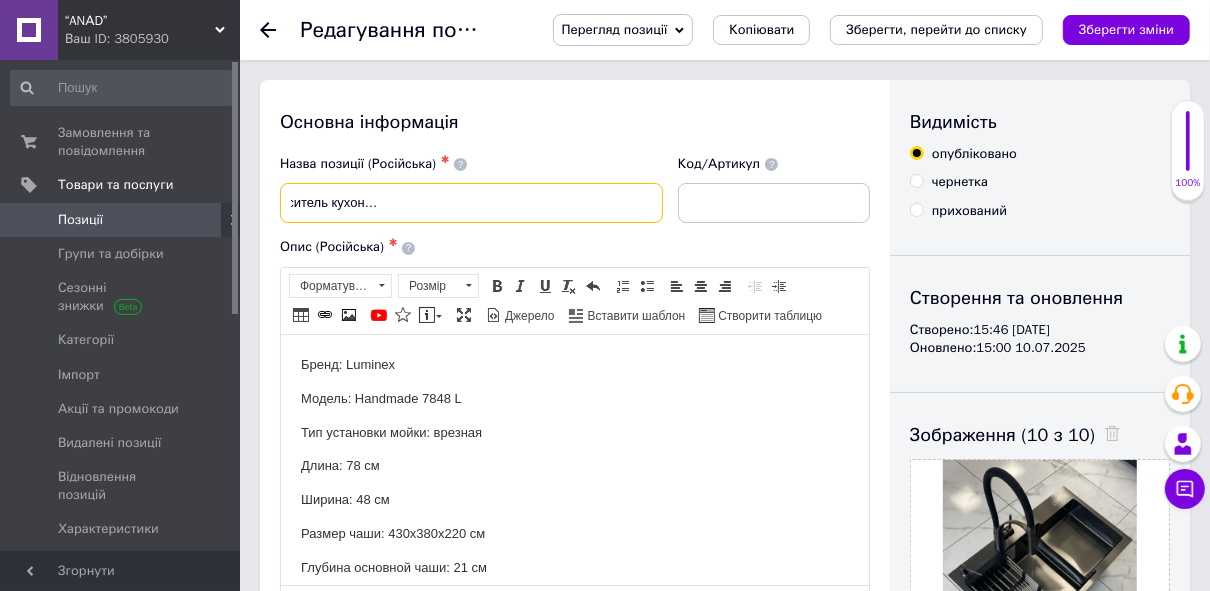 drag, startPoint x: 283, startPoint y: 203, endPoint x: 733, endPoint y: 230, distance: 450.80927 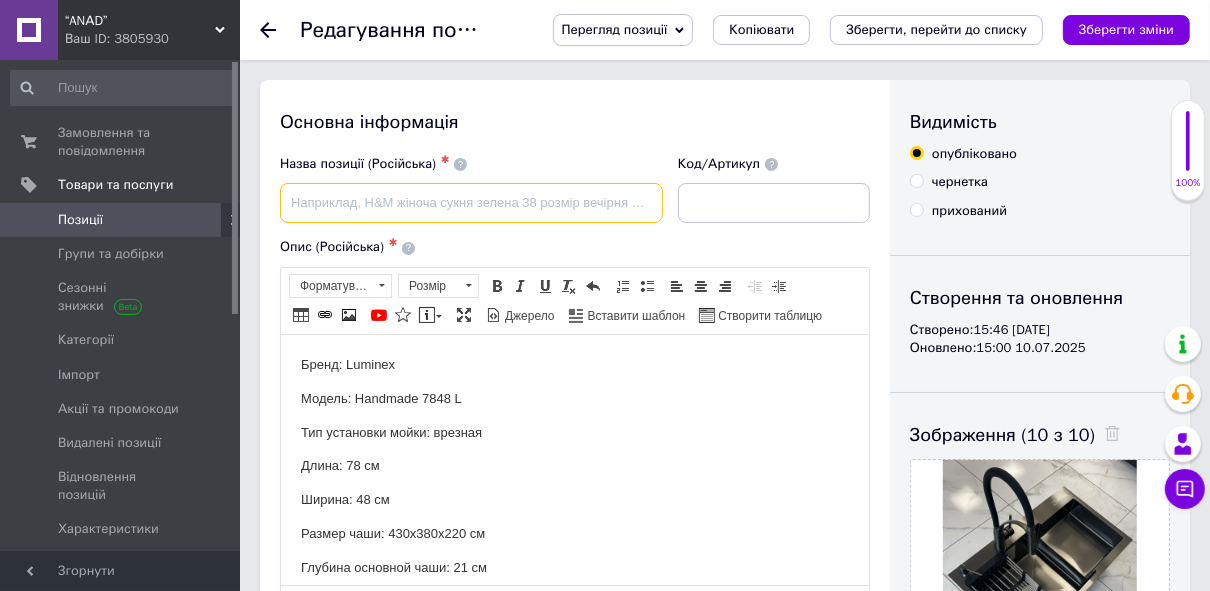 scroll, scrollTop: 0, scrollLeft: 0, axis: both 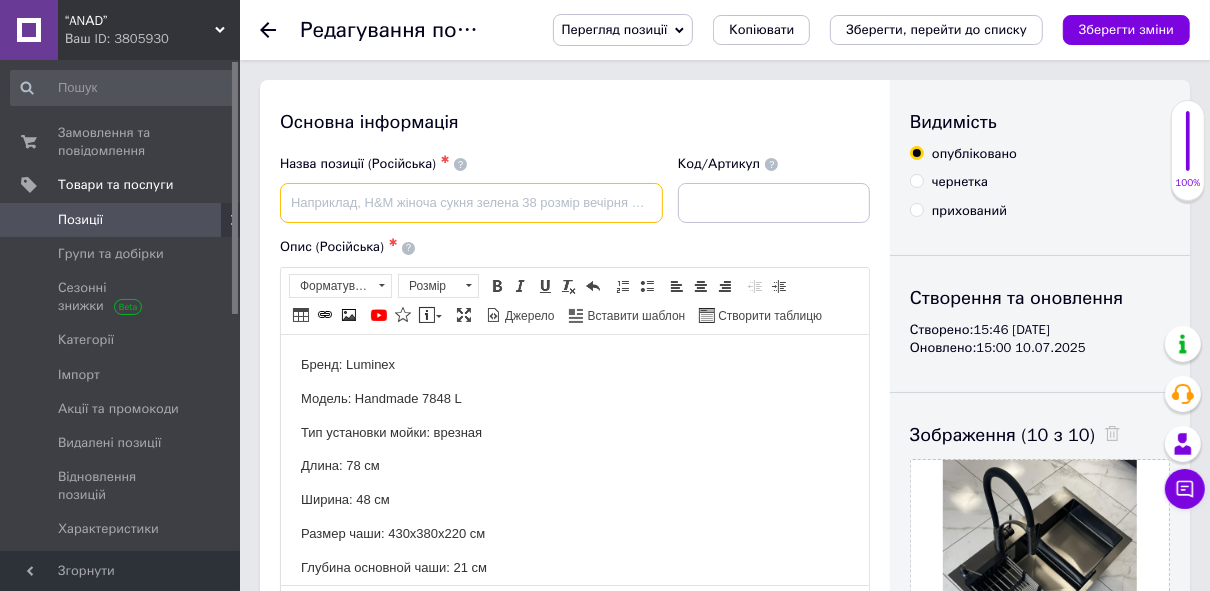 click at bounding box center [471, 203] 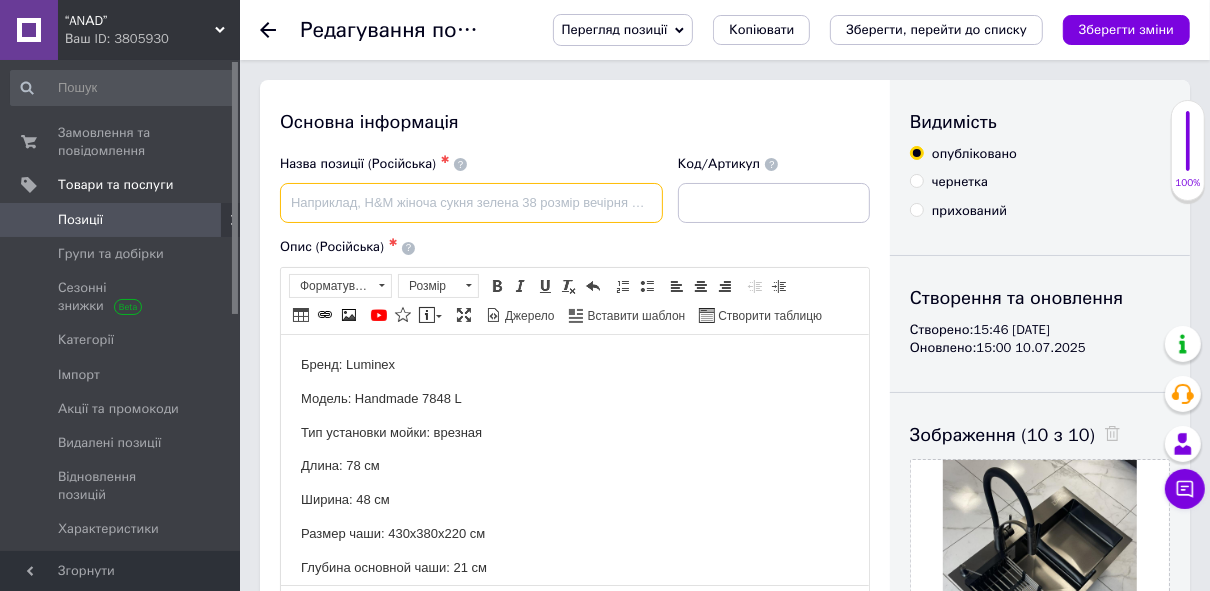 paste on "Мойка кухонная Luminex 78х48 см левая и гибкий кран с фильтром воды Venta BK813SB Черный" 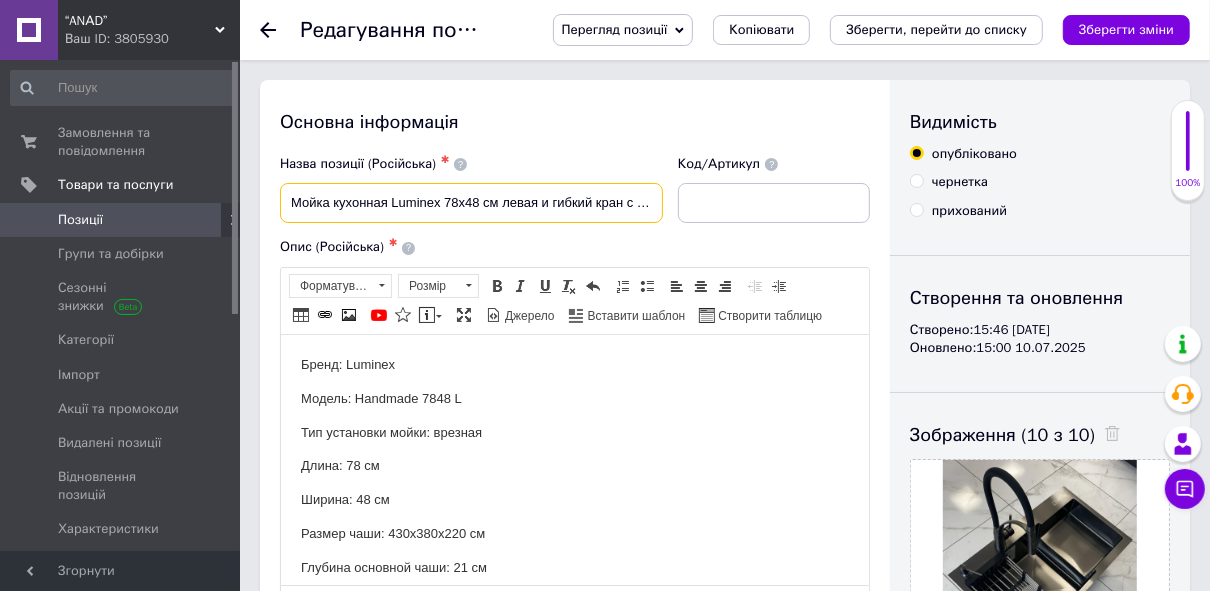 scroll, scrollTop: 0, scrollLeft: 217, axis: horizontal 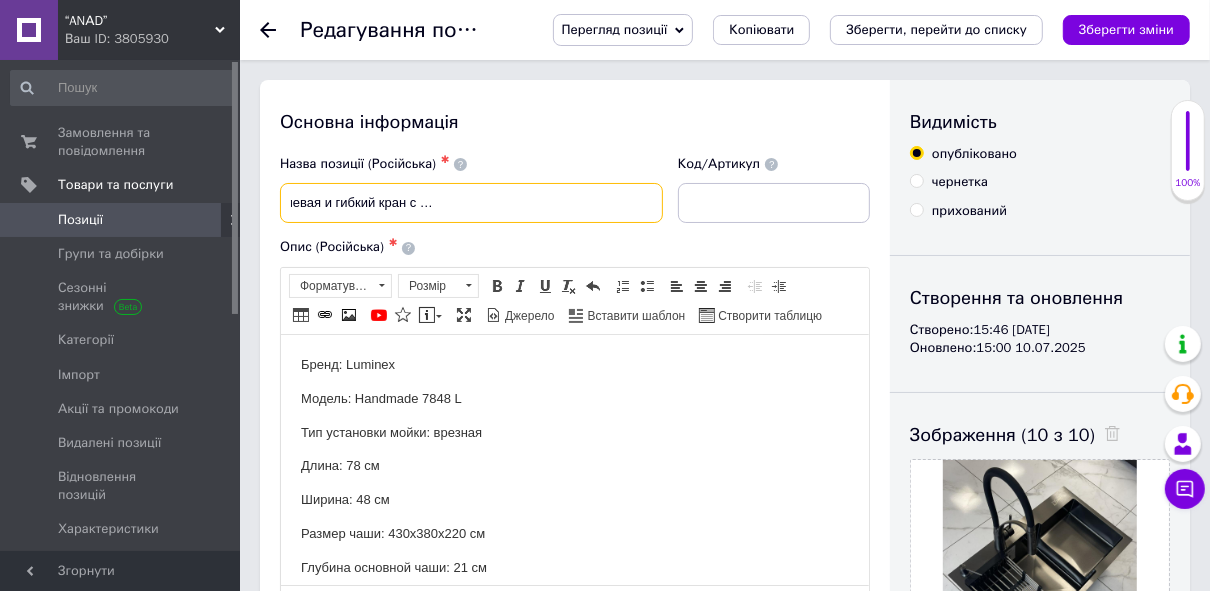 type on "Мойка кухонная Luminex 78х48 см левая и гибкий кран с фильтром воды Venta BK813SB Черный" 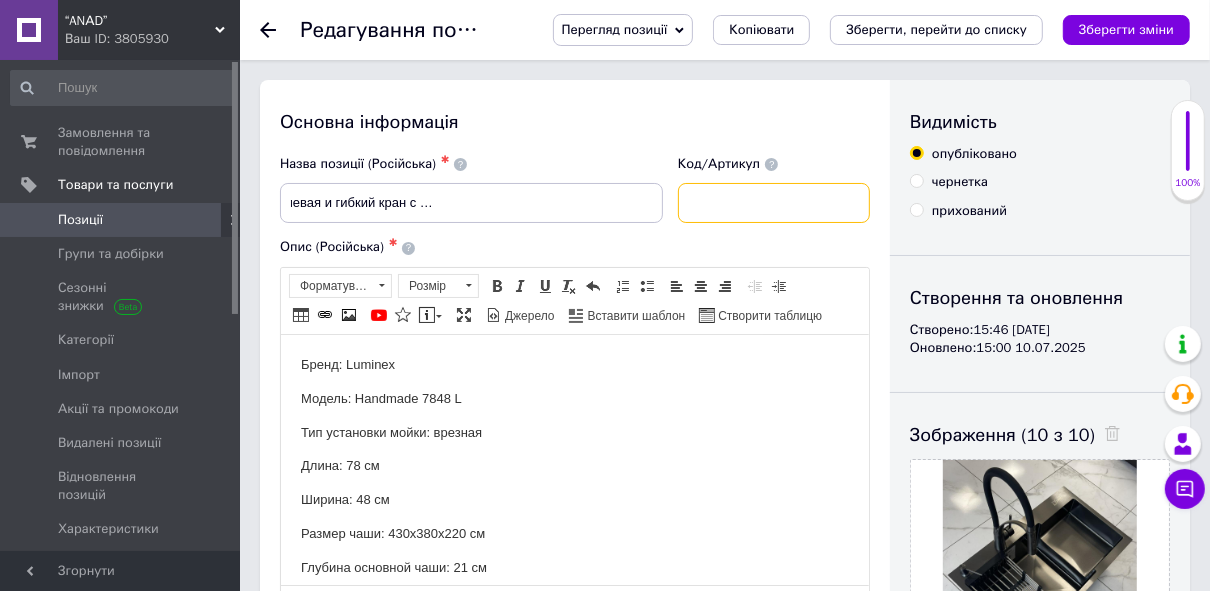 click at bounding box center (774, 203) 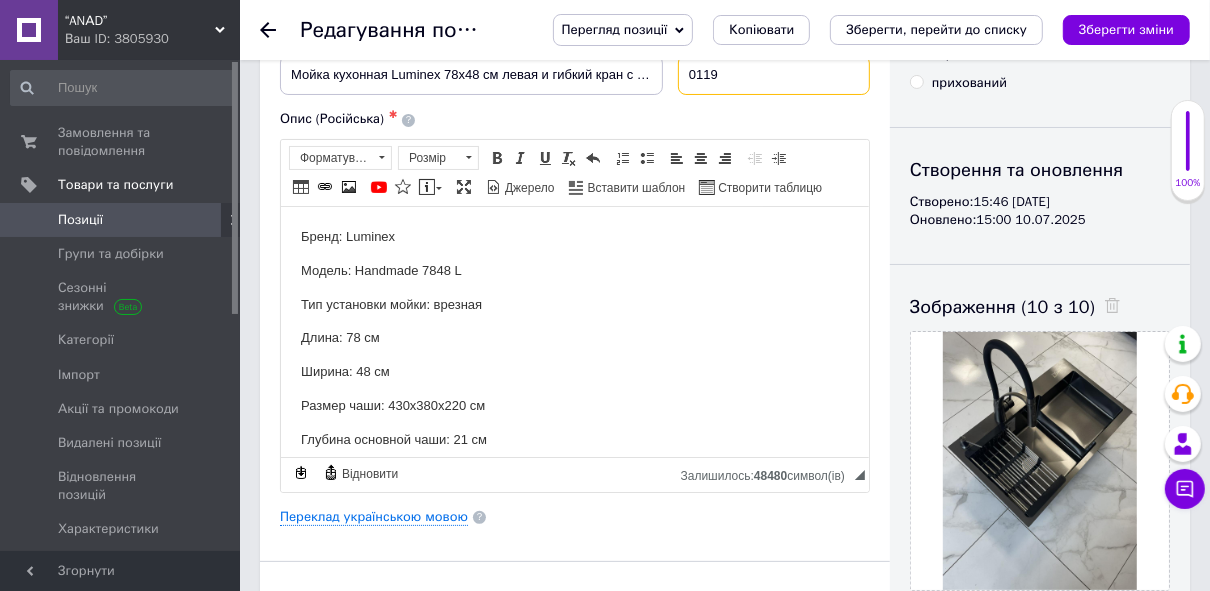 scroll, scrollTop: 160, scrollLeft: 0, axis: vertical 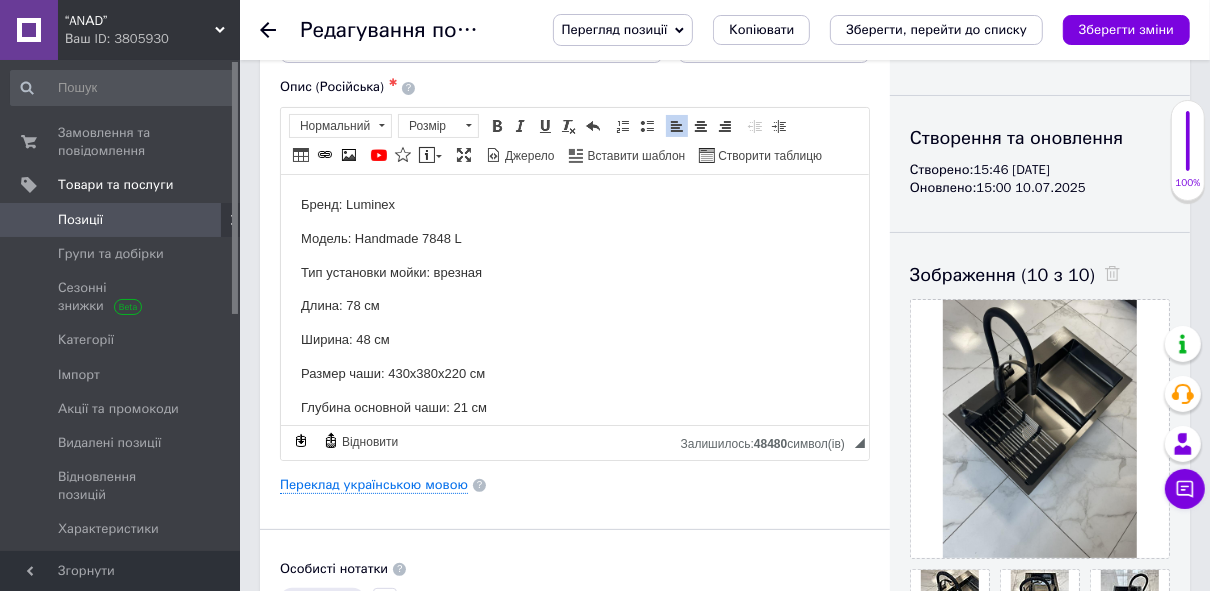drag, startPoint x: 861, startPoint y: 206, endPoint x: 1195, endPoint y: 363, distance: 369.0596 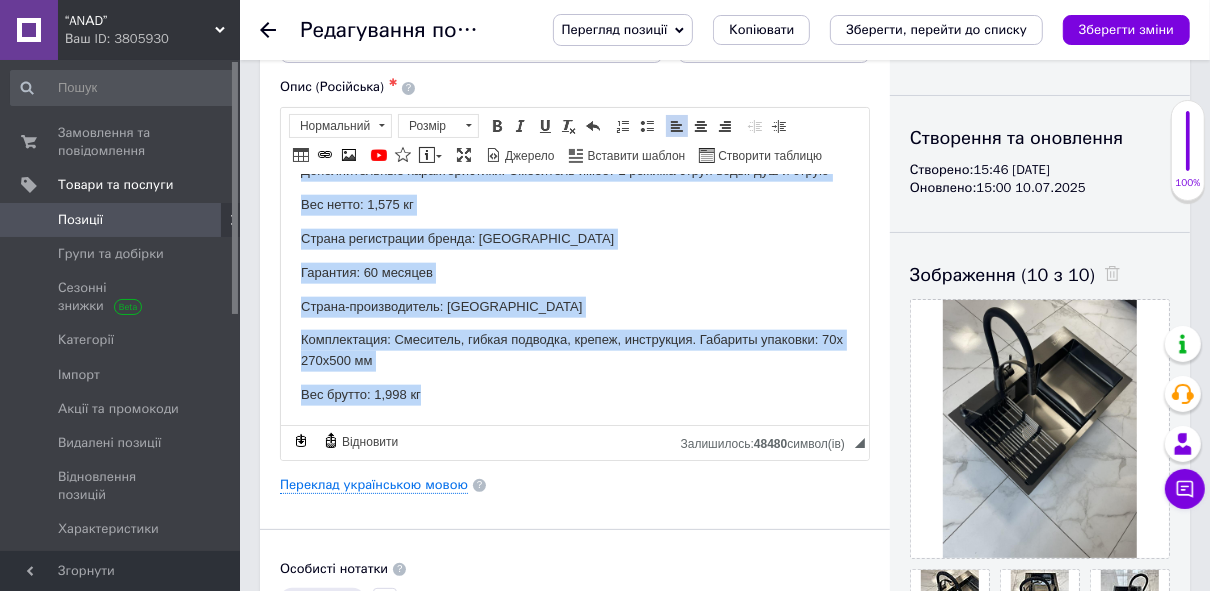 scroll, scrollTop: 1623, scrollLeft: 0, axis: vertical 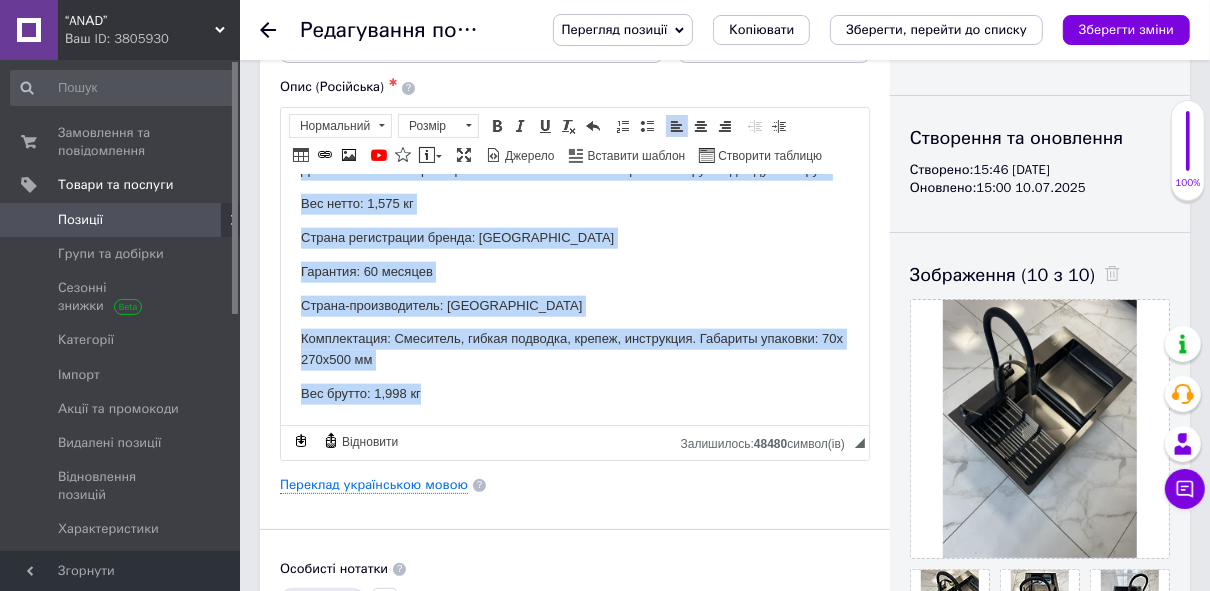 drag, startPoint x: 298, startPoint y: 198, endPoint x: 723, endPoint y: 417, distance: 478.1067 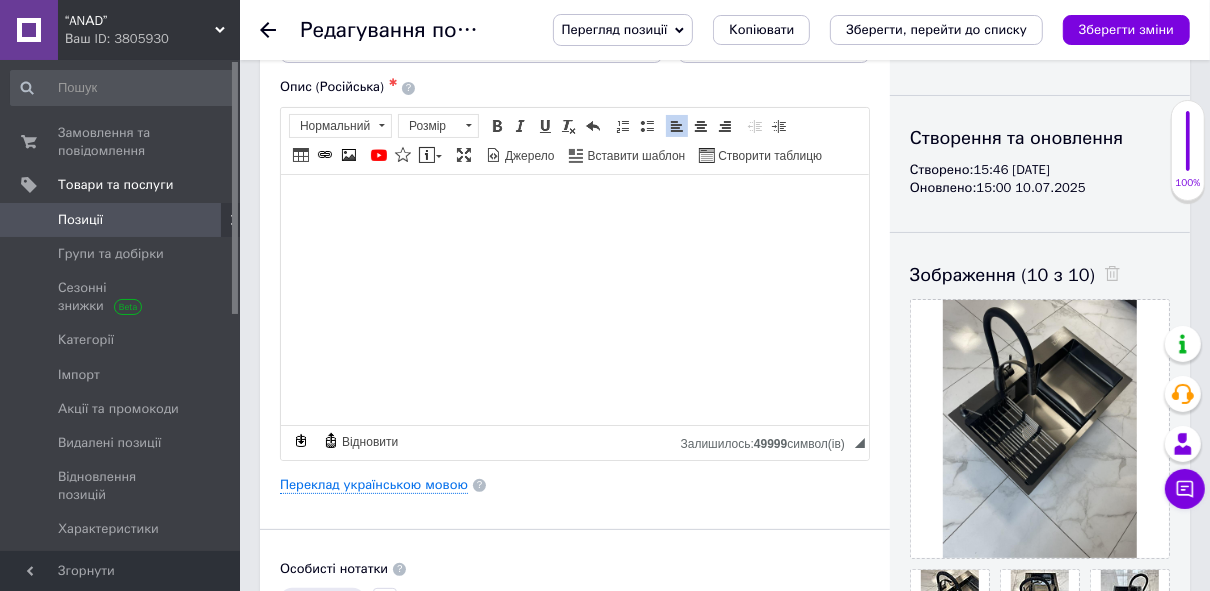 click at bounding box center [574, 204] 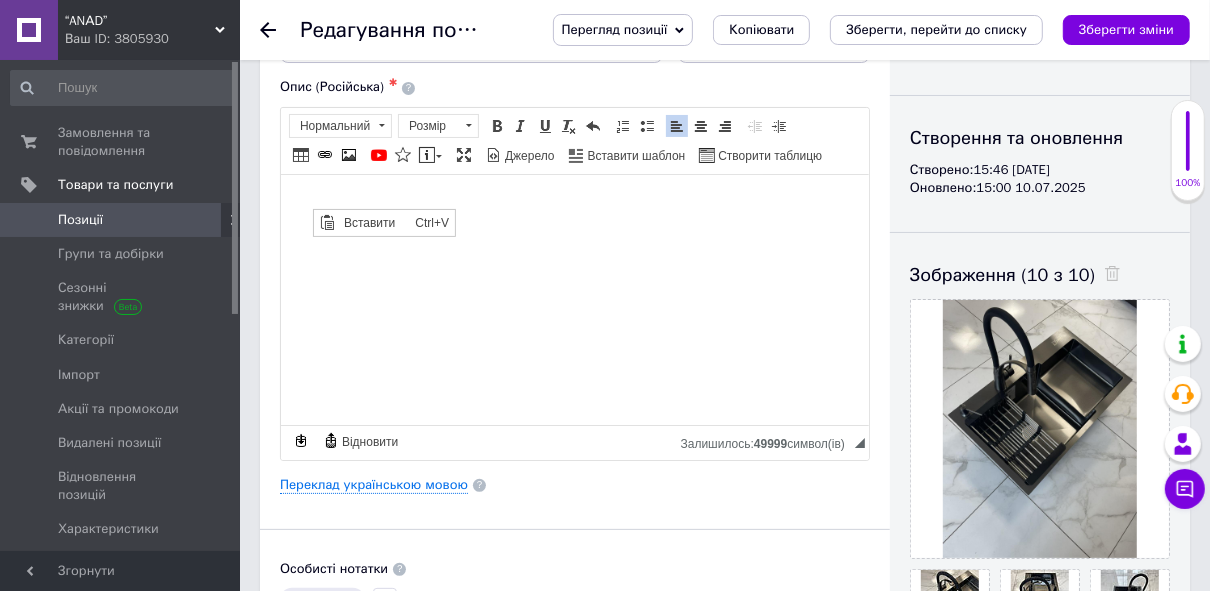 scroll, scrollTop: 0, scrollLeft: 0, axis: both 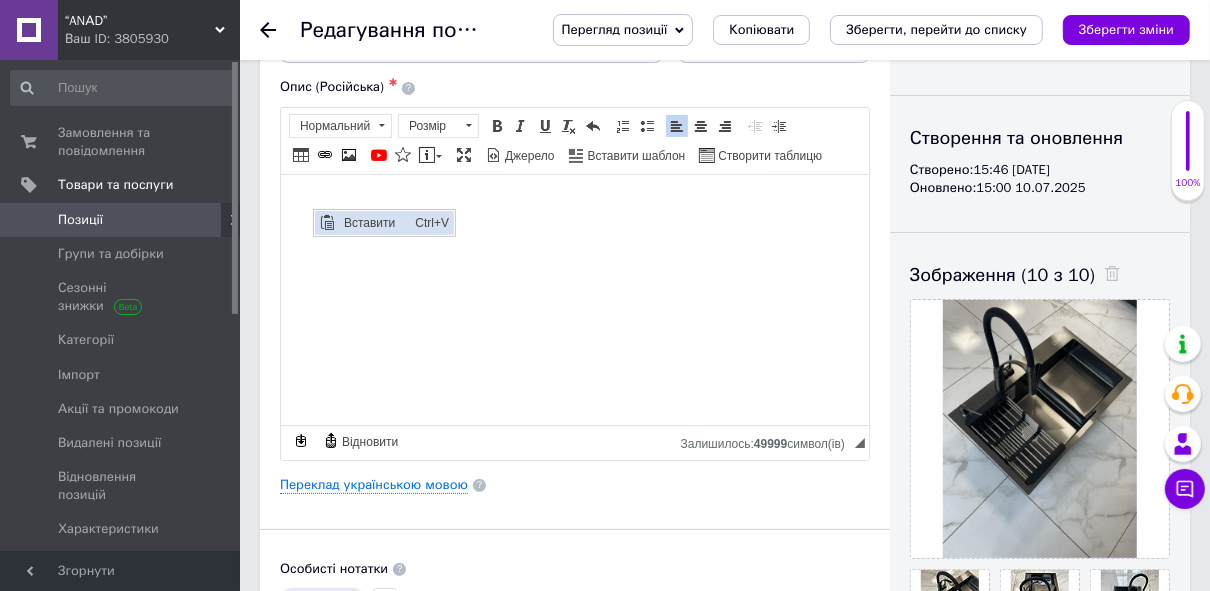 click on "Вставити" at bounding box center [373, 222] 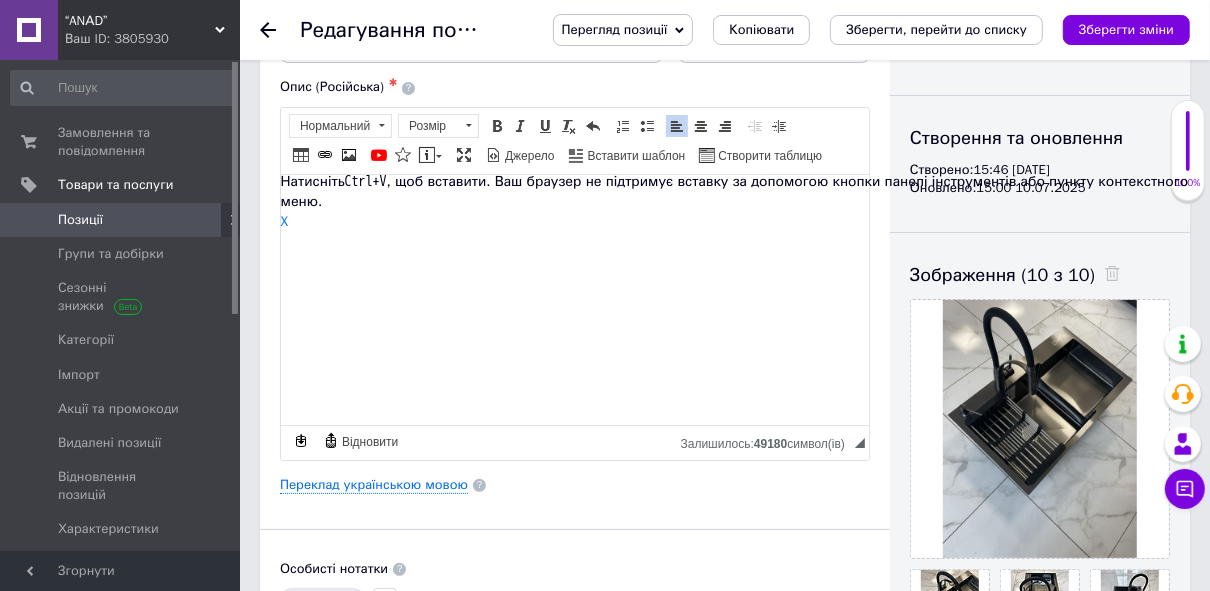scroll, scrollTop: 788, scrollLeft: 0, axis: vertical 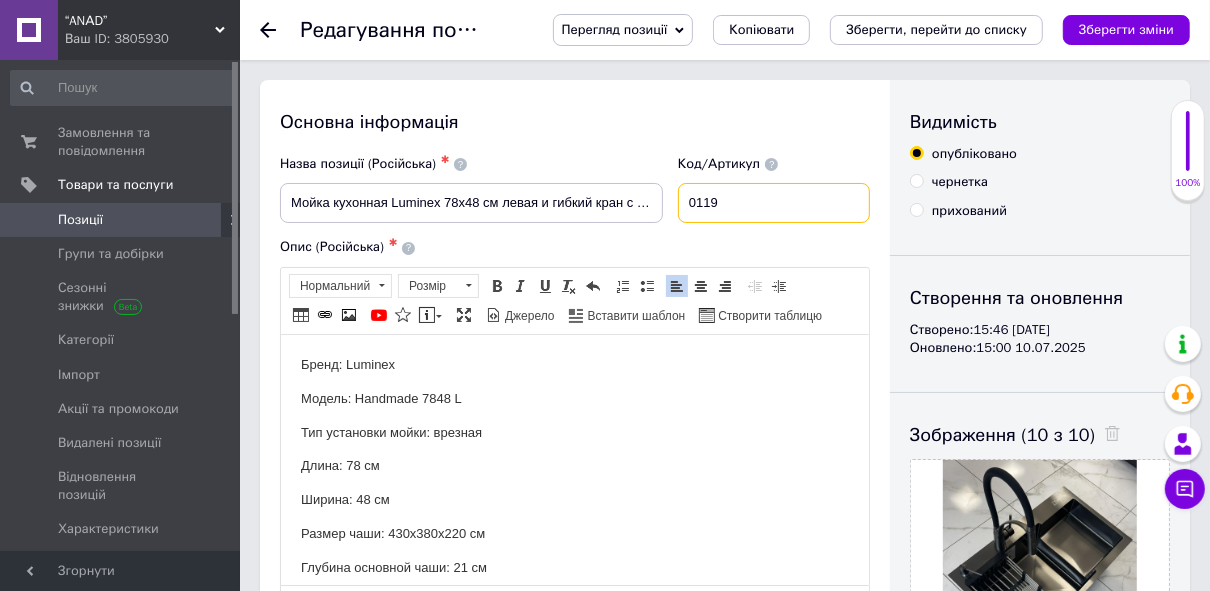 click on "0119" at bounding box center [774, 203] 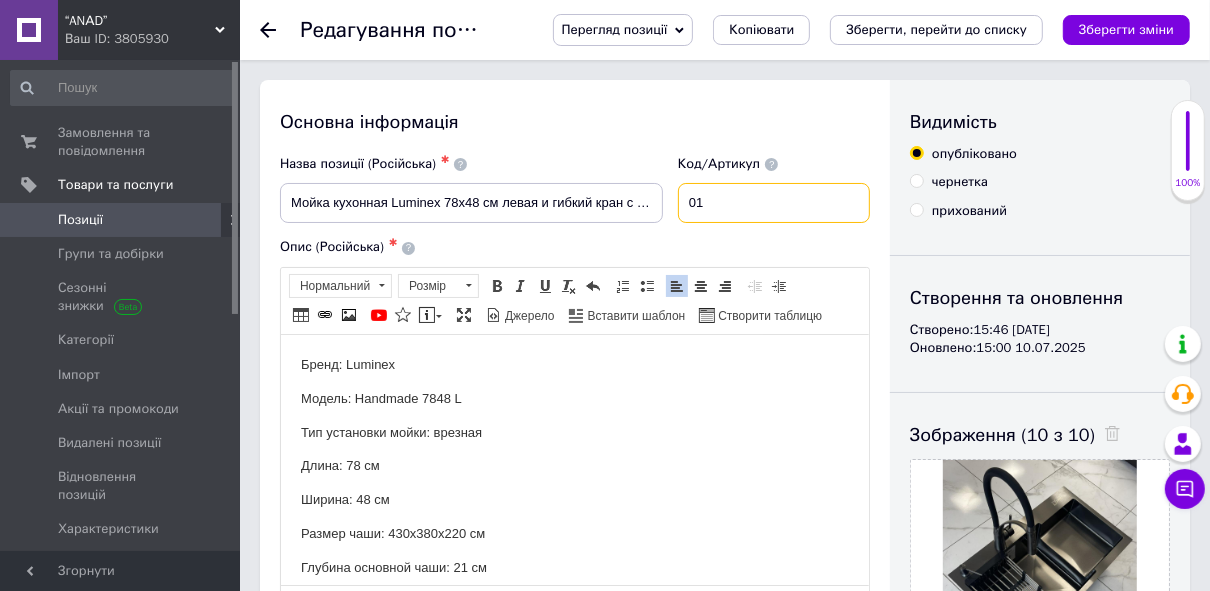 type on "0" 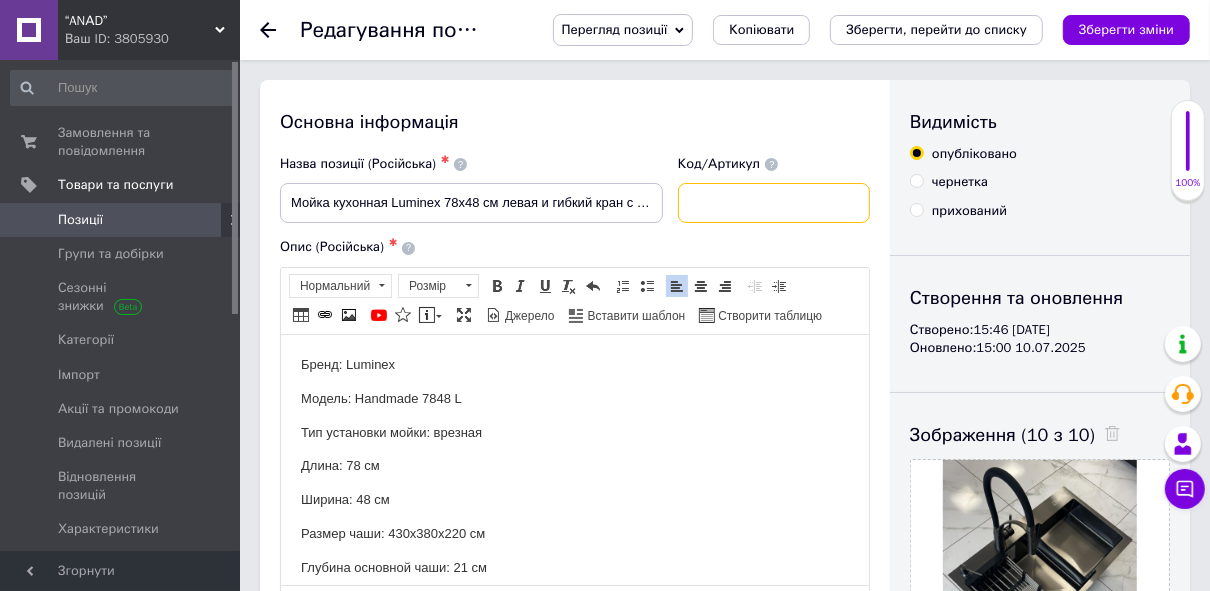 type 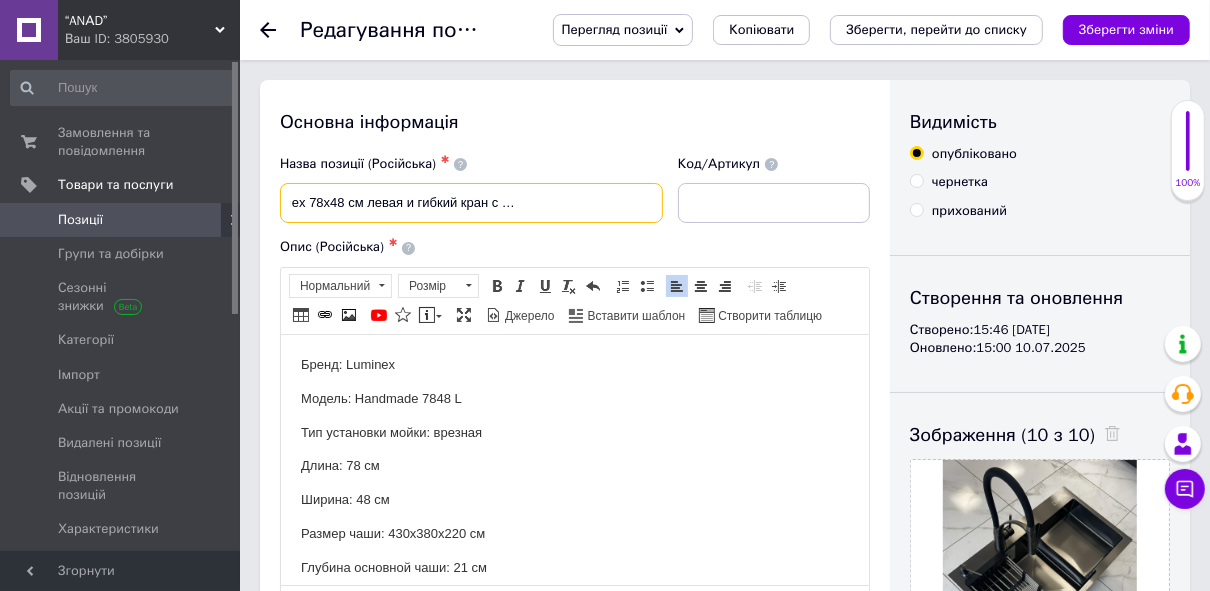 scroll, scrollTop: 0, scrollLeft: 217, axis: horizontal 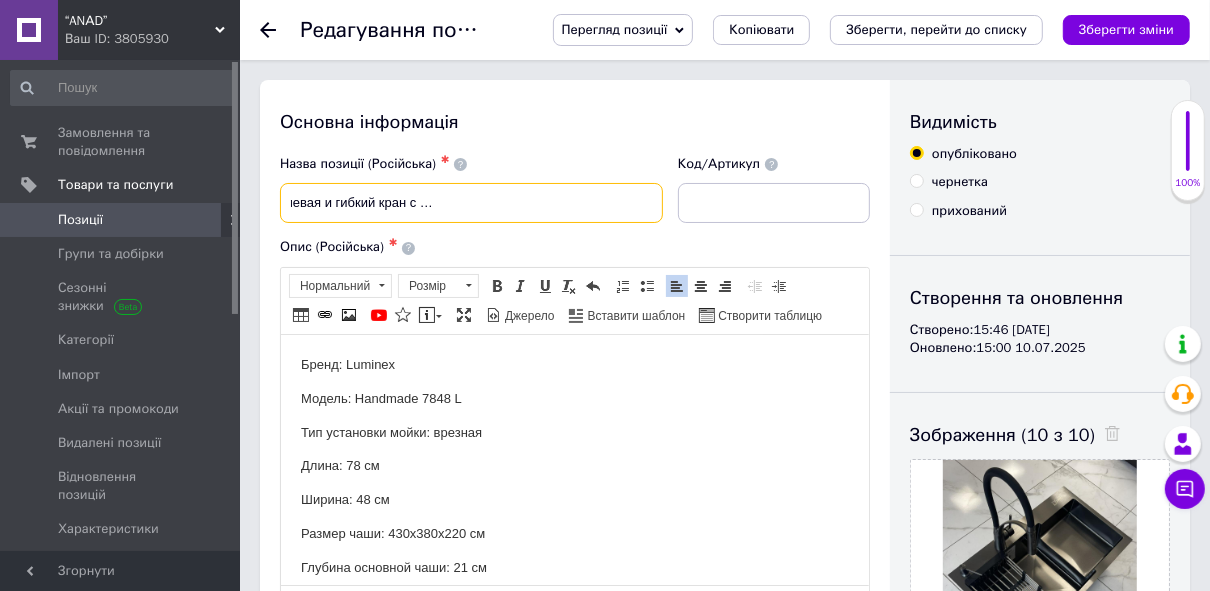 drag, startPoint x: 288, startPoint y: 201, endPoint x: 679, endPoint y: 232, distance: 392.227 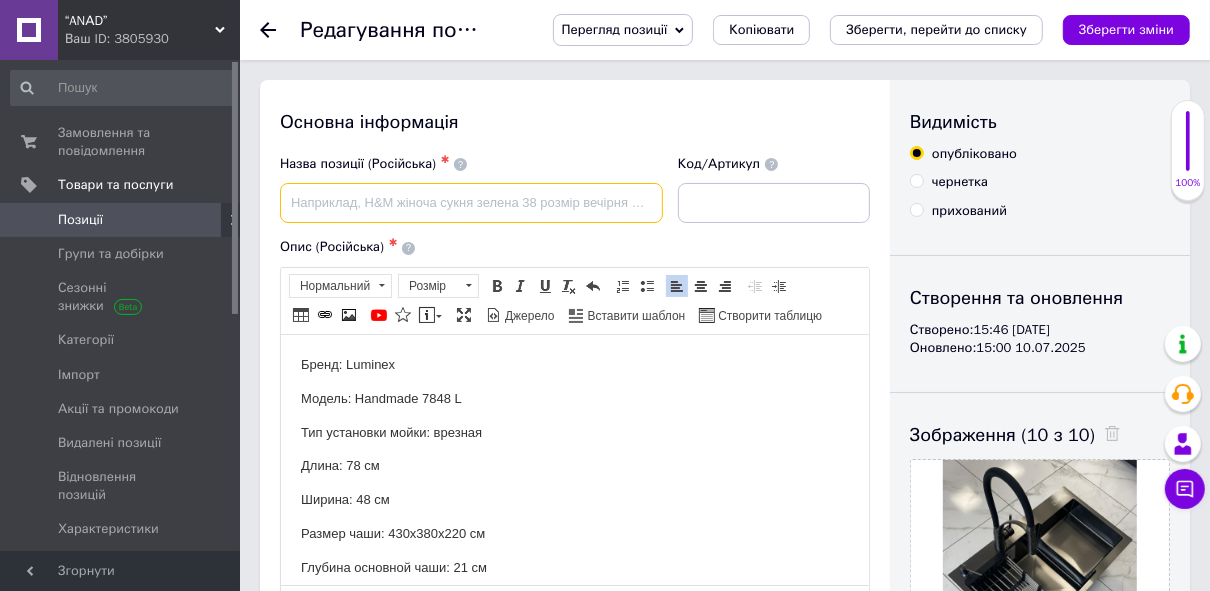 scroll, scrollTop: 0, scrollLeft: 0, axis: both 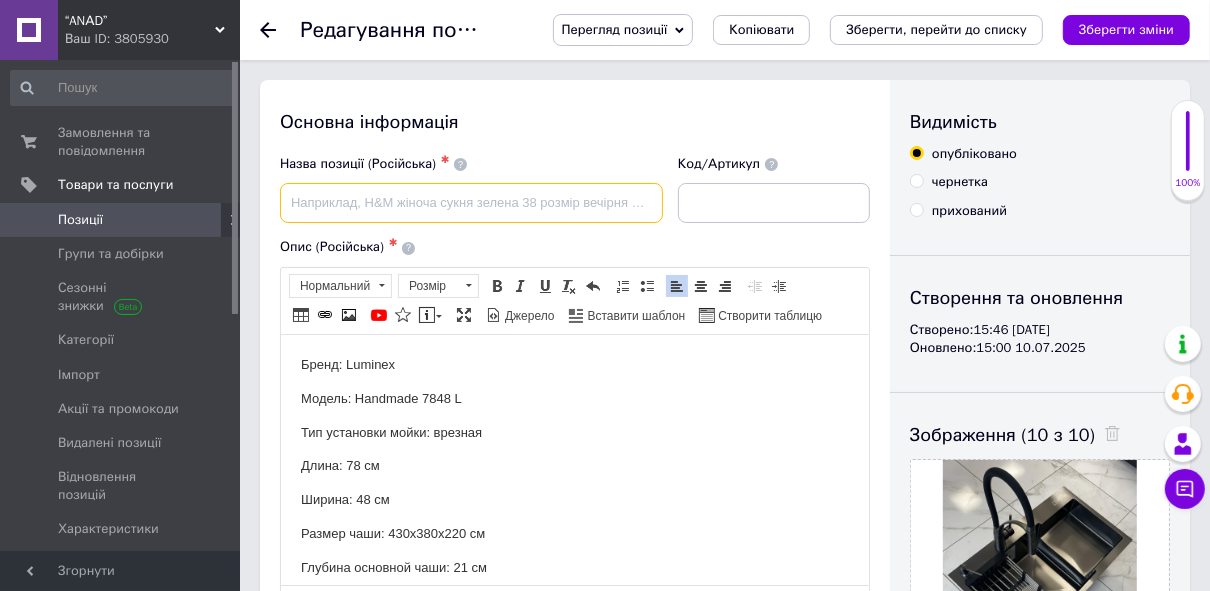 click at bounding box center [471, 203] 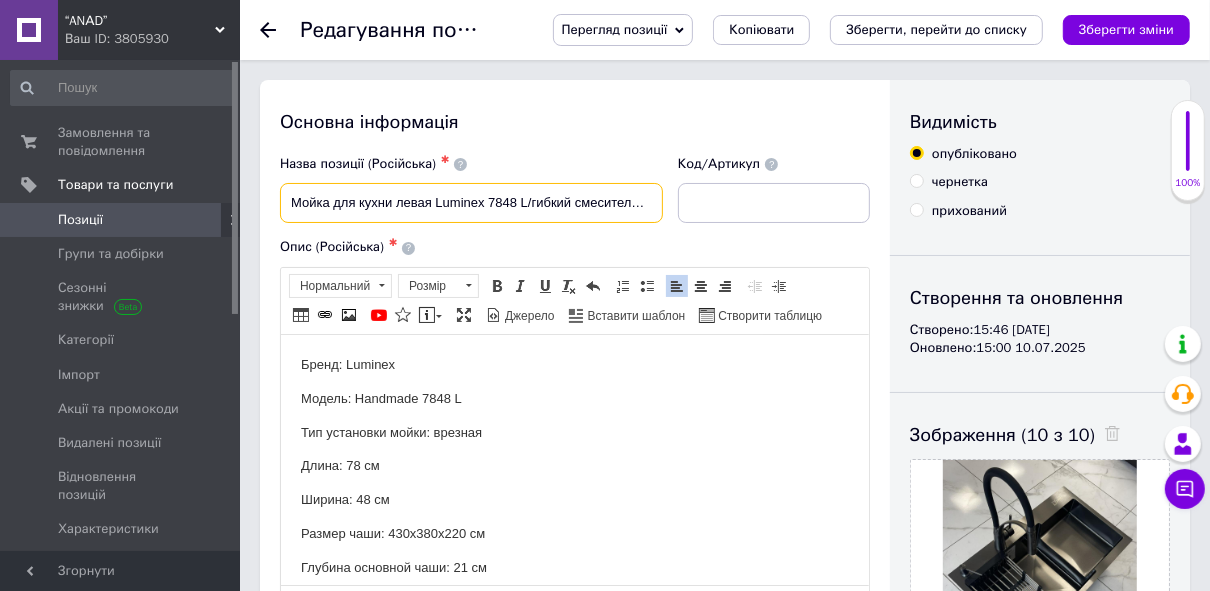 scroll, scrollTop: 0, scrollLeft: 232, axis: horizontal 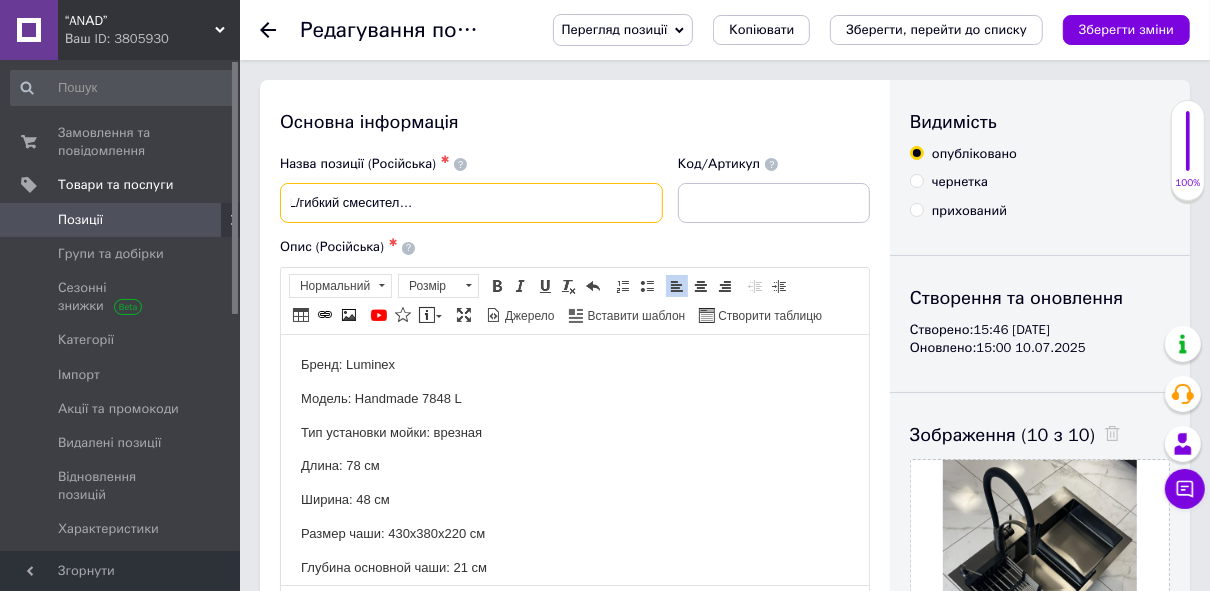 type on "Мойка для кухни левая Luminex 7848 L/гибкий смеситель с фильтром воды Venta BK813SB Черный" 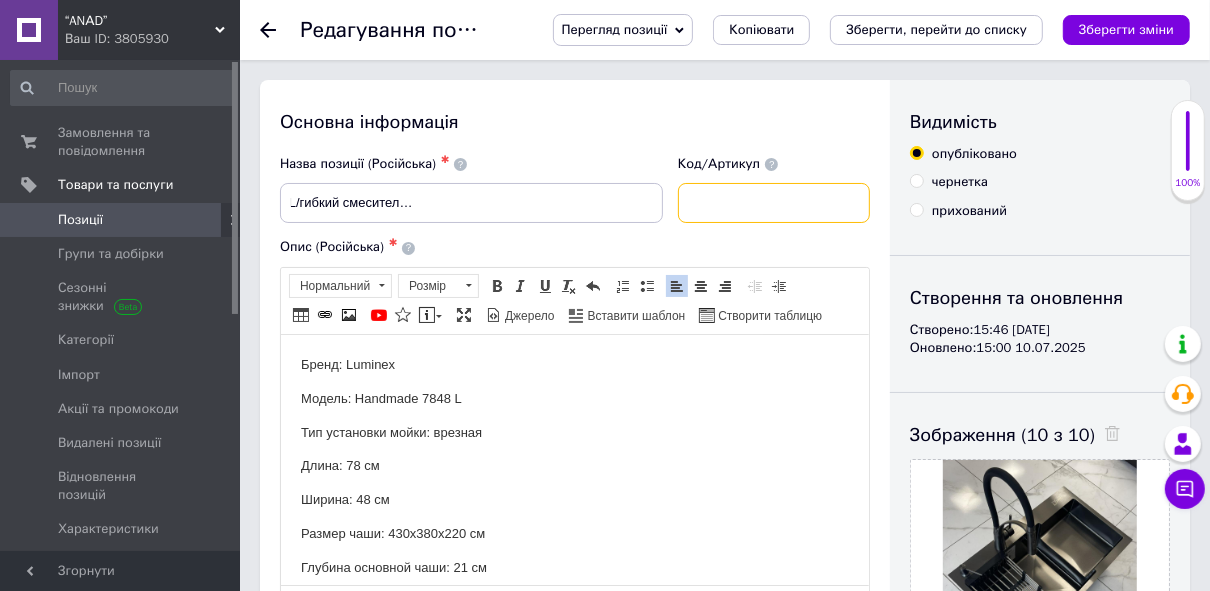 scroll, scrollTop: 0, scrollLeft: 0, axis: both 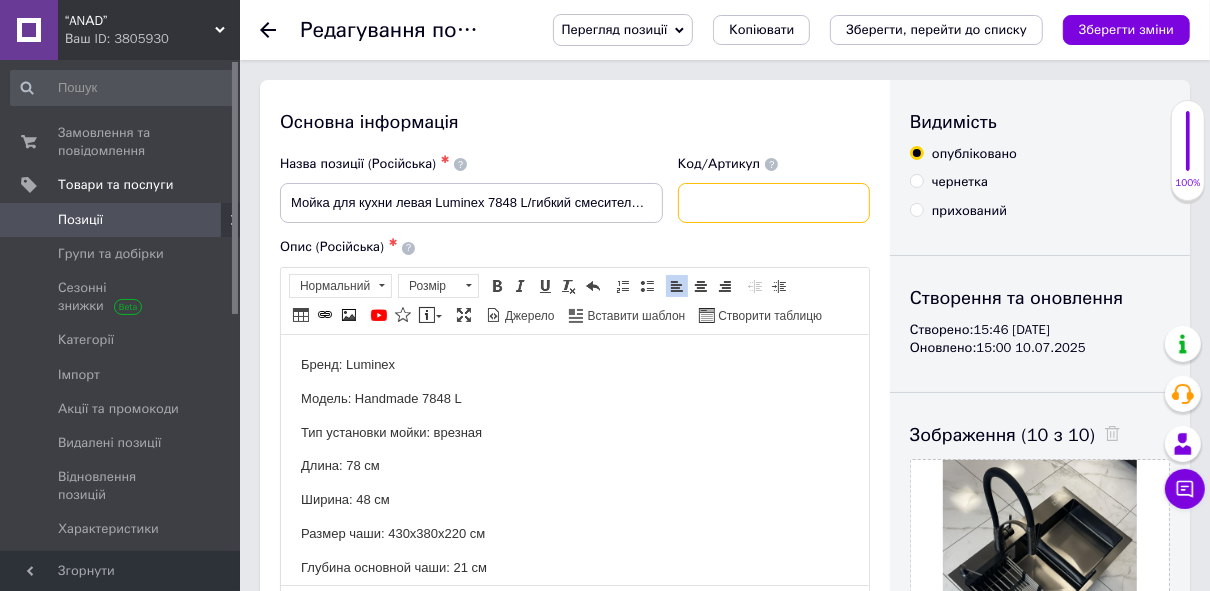 click at bounding box center [774, 203] 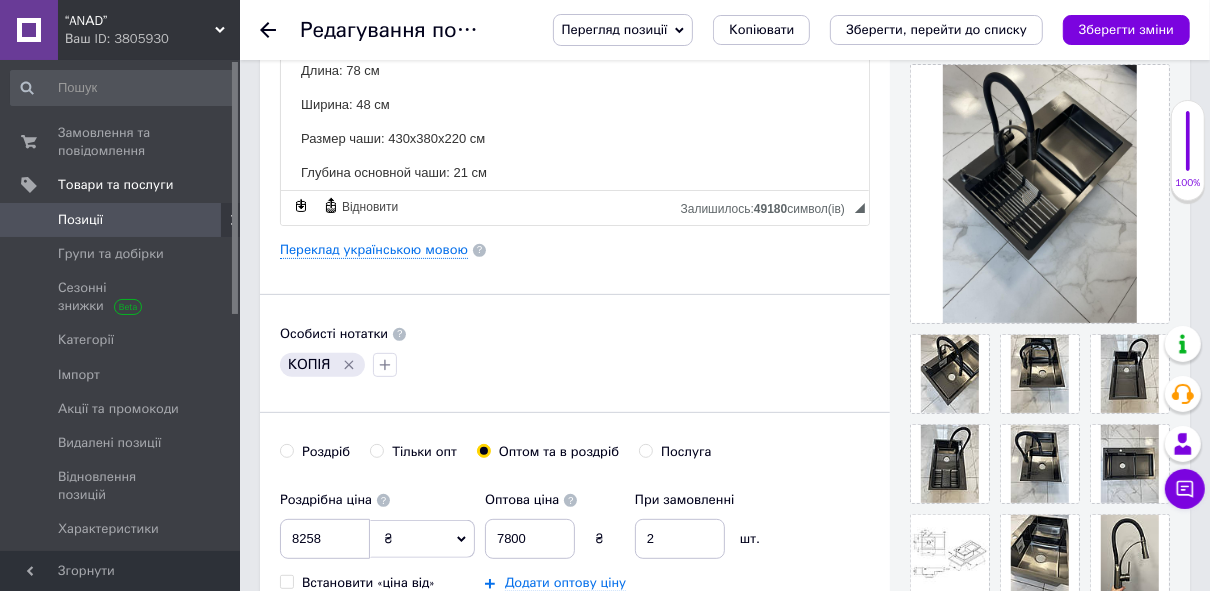 scroll, scrollTop: 400, scrollLeft: 0, axis: vertical 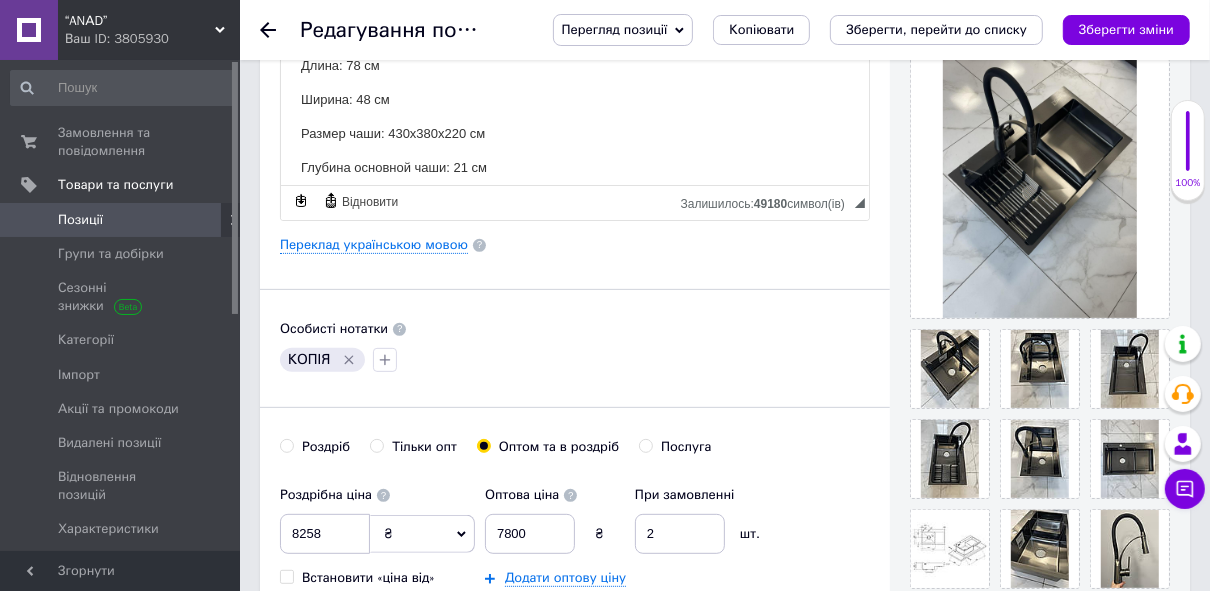 type on "8800" 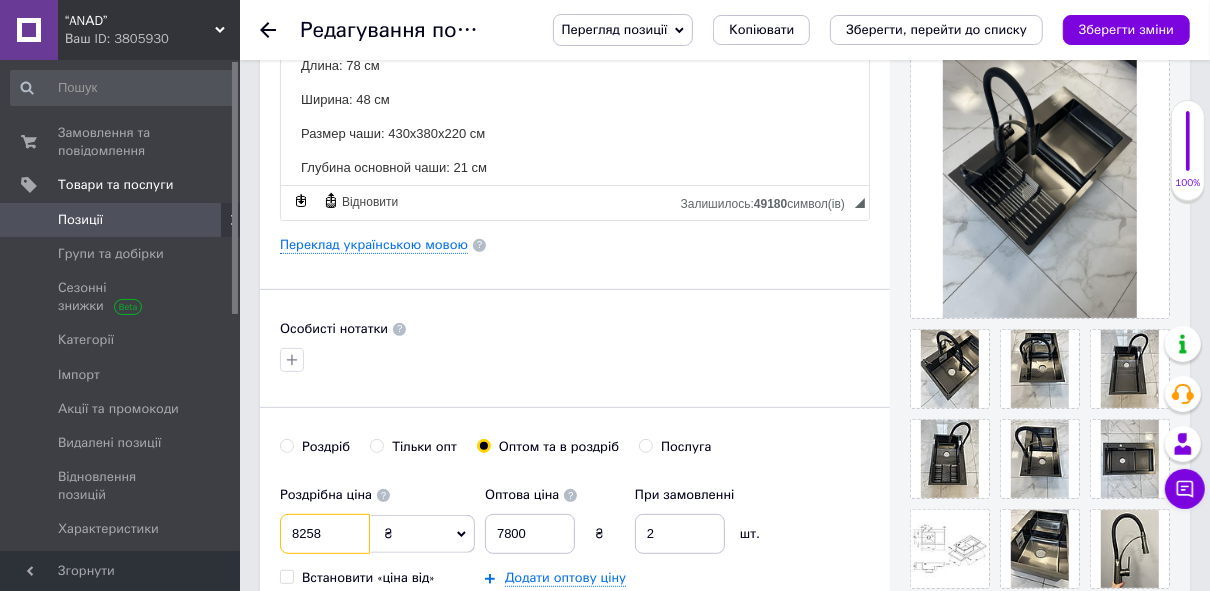 click on "8258" at bounding box center (325, 534) 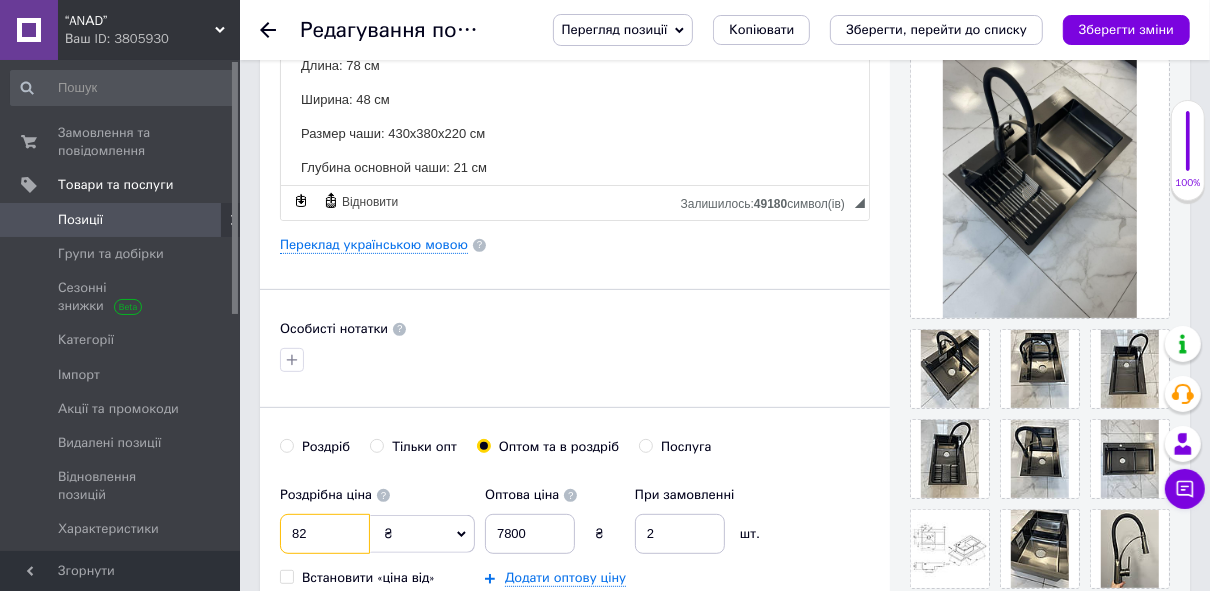 type on "8" 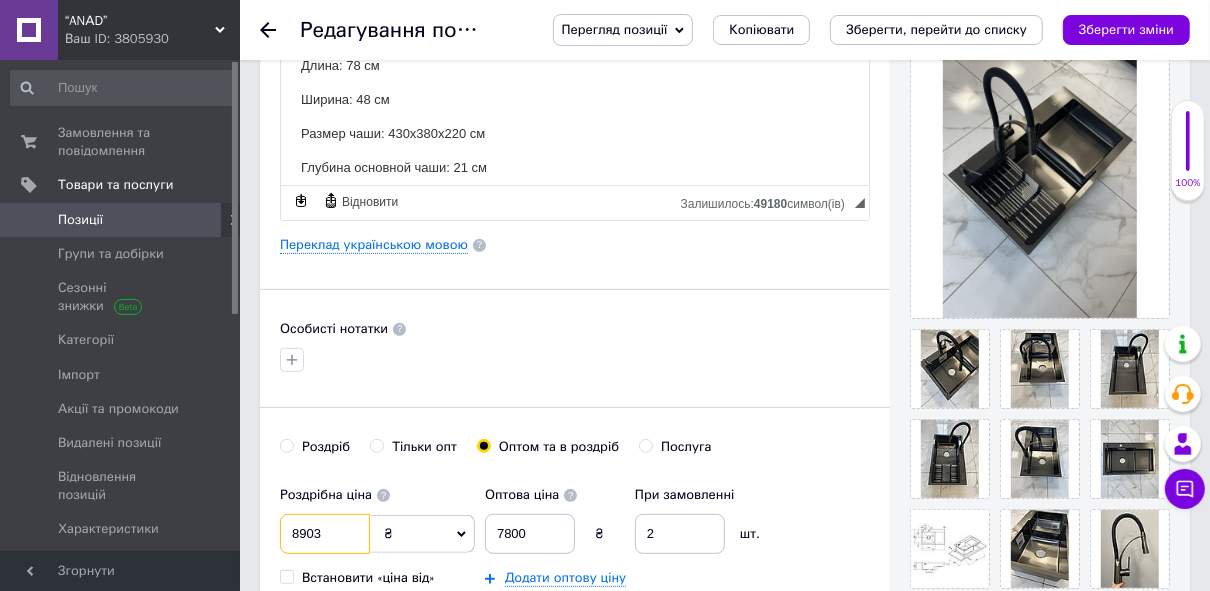 type on "8903" 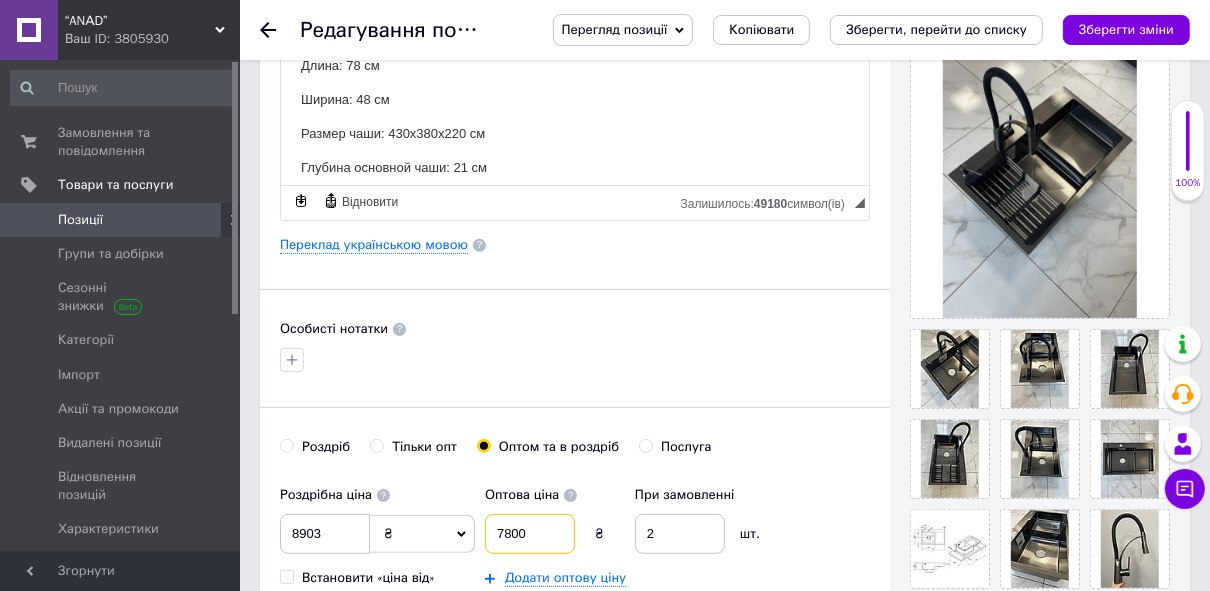 click on "7800" at bounding box center [530, 534] 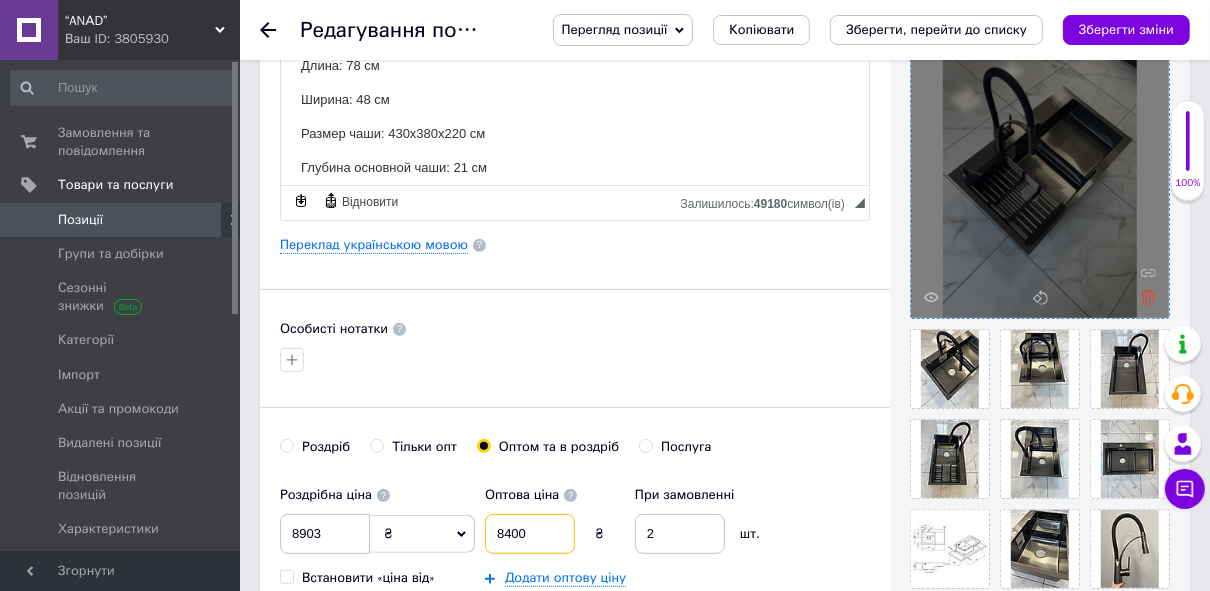 type on "8400" 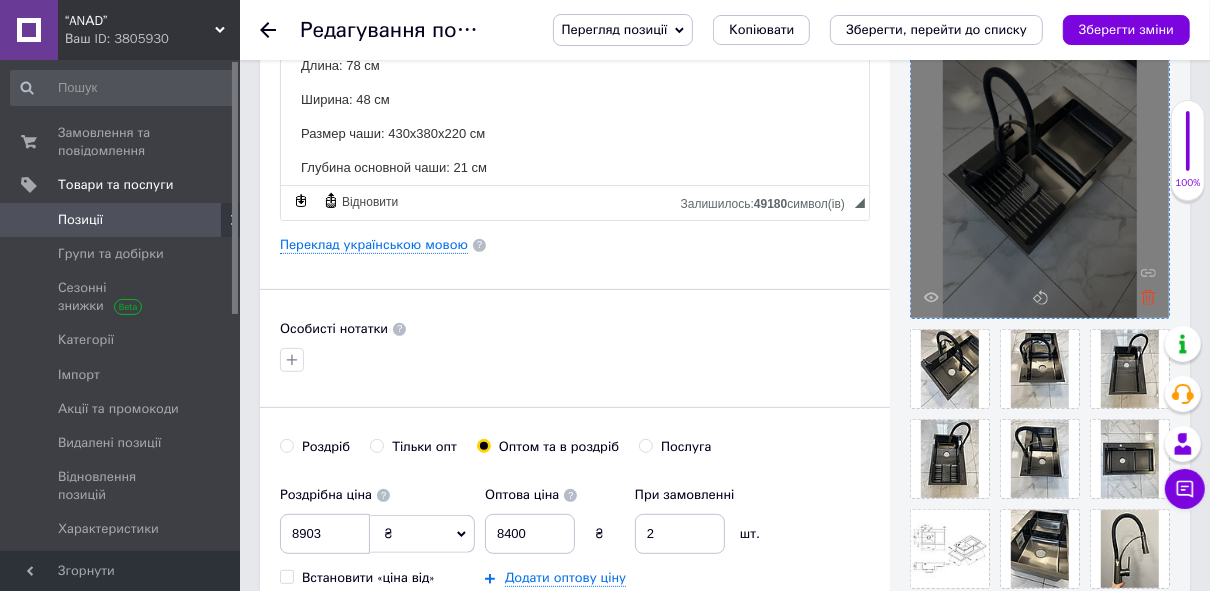 click 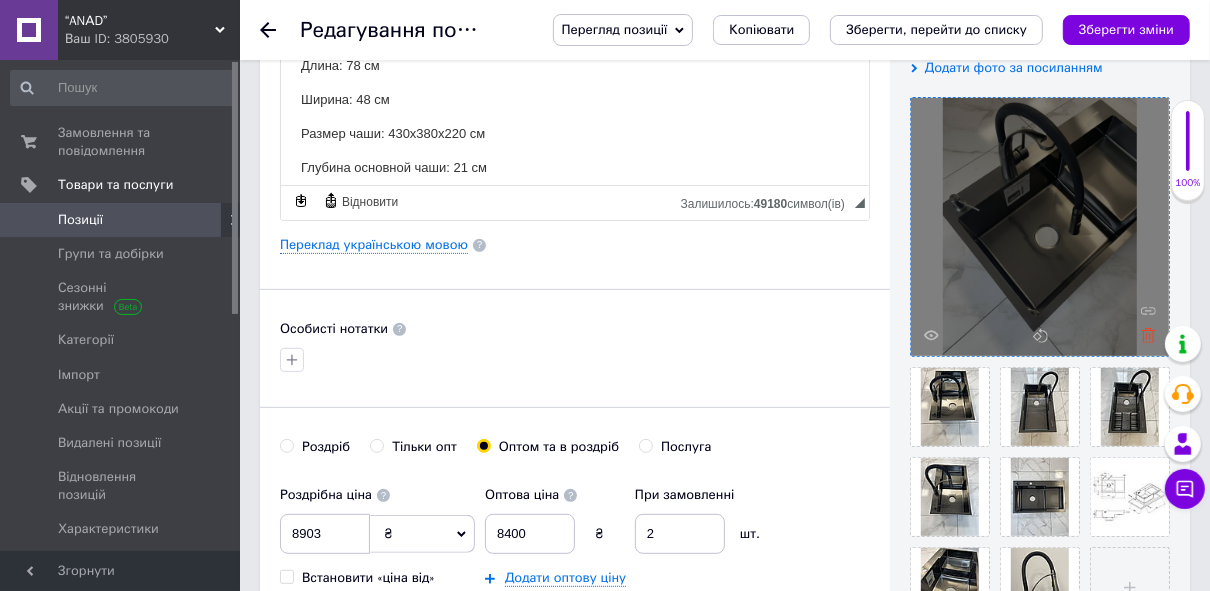click 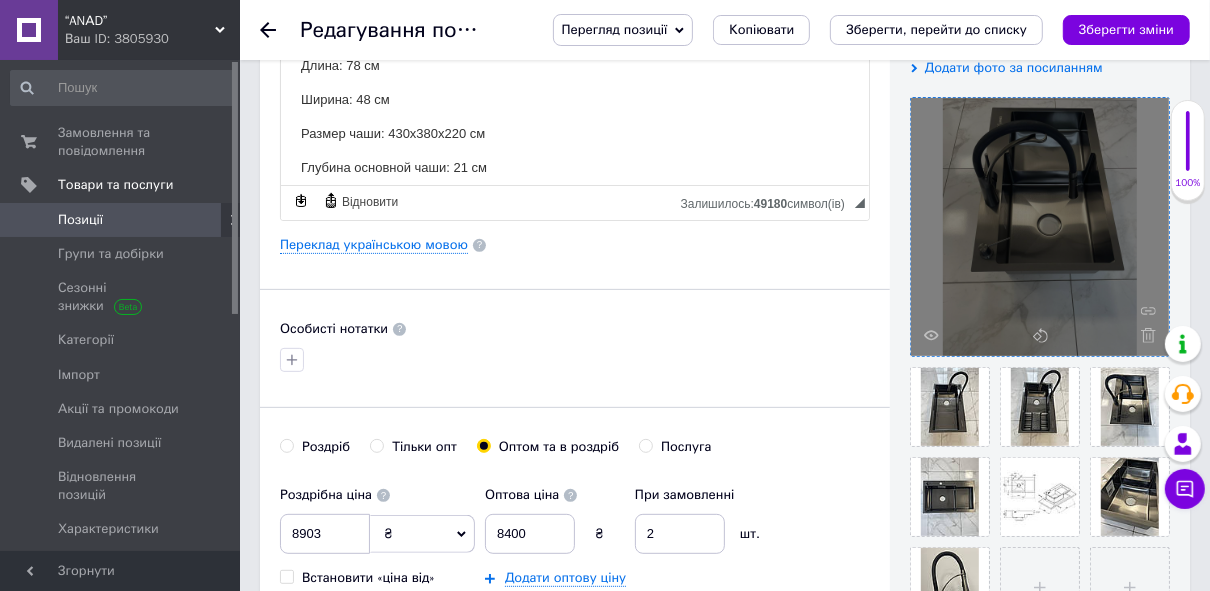 click 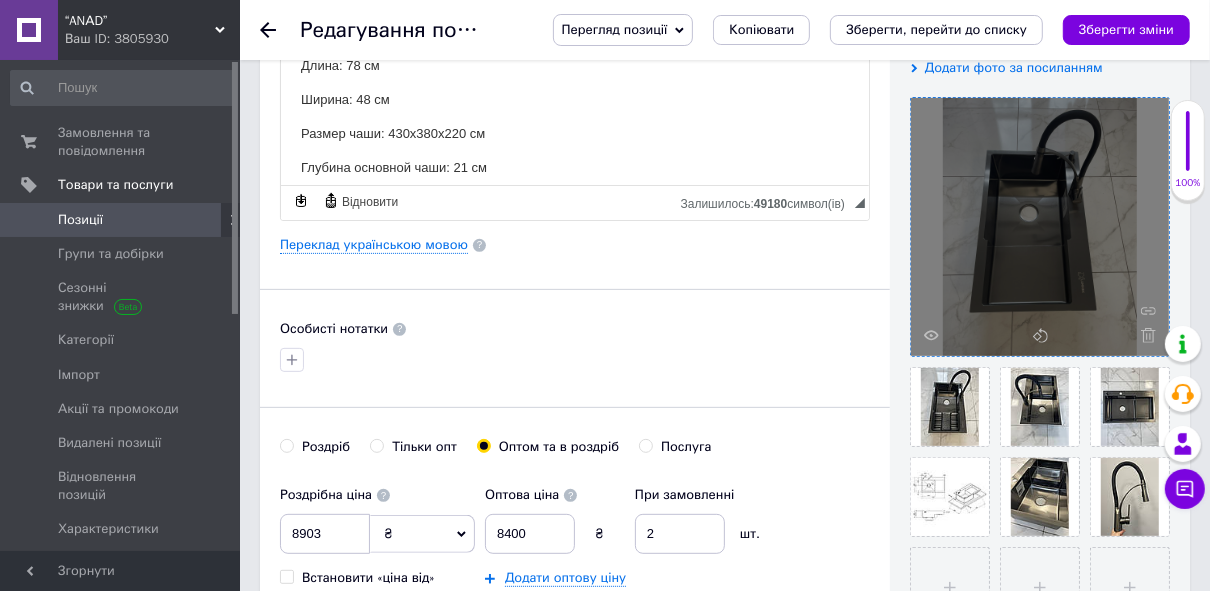 click 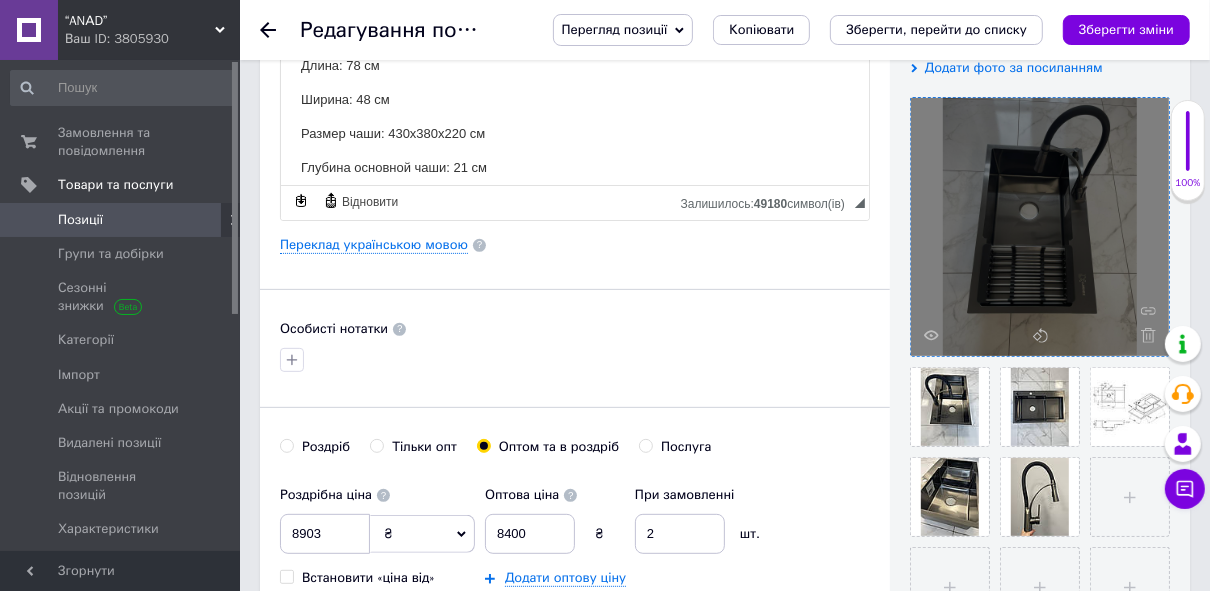 click 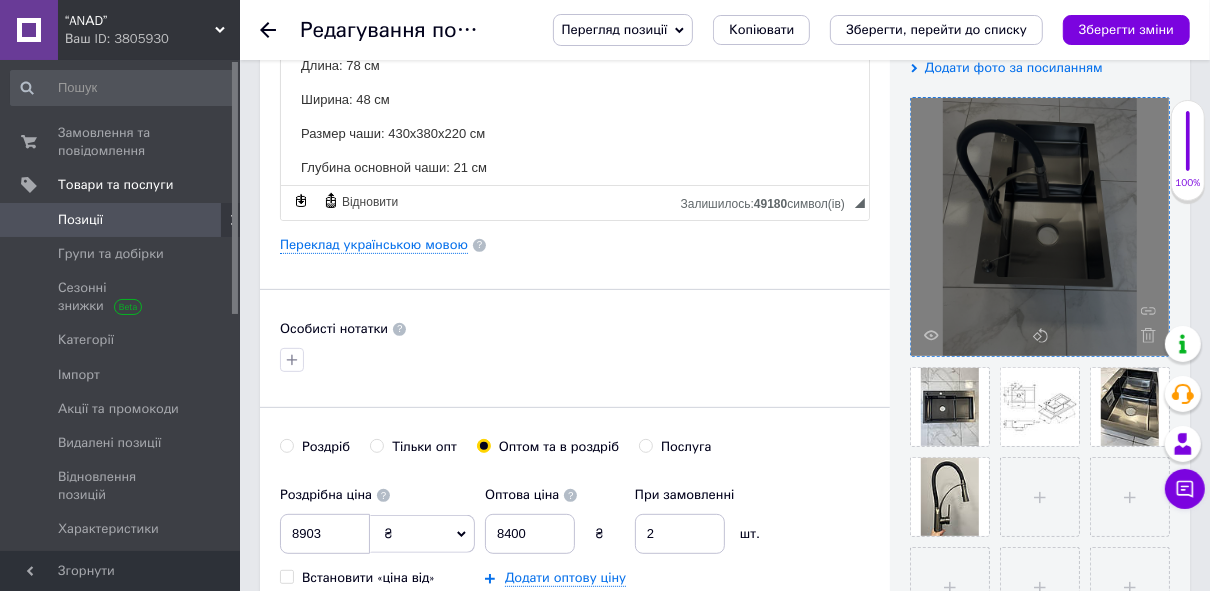 click 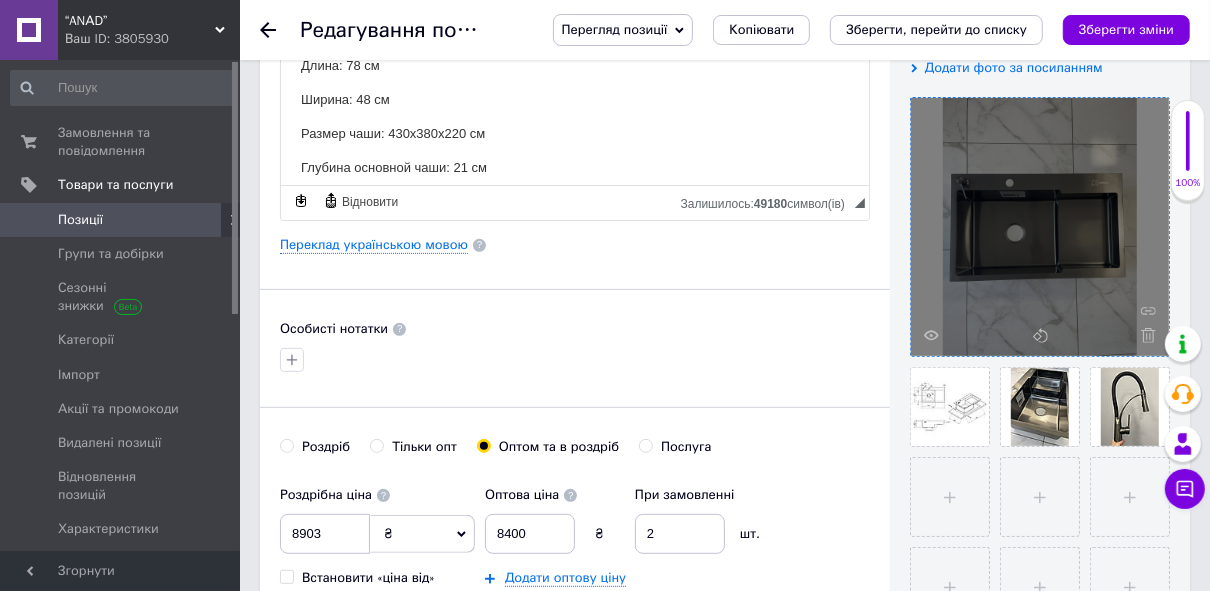 click 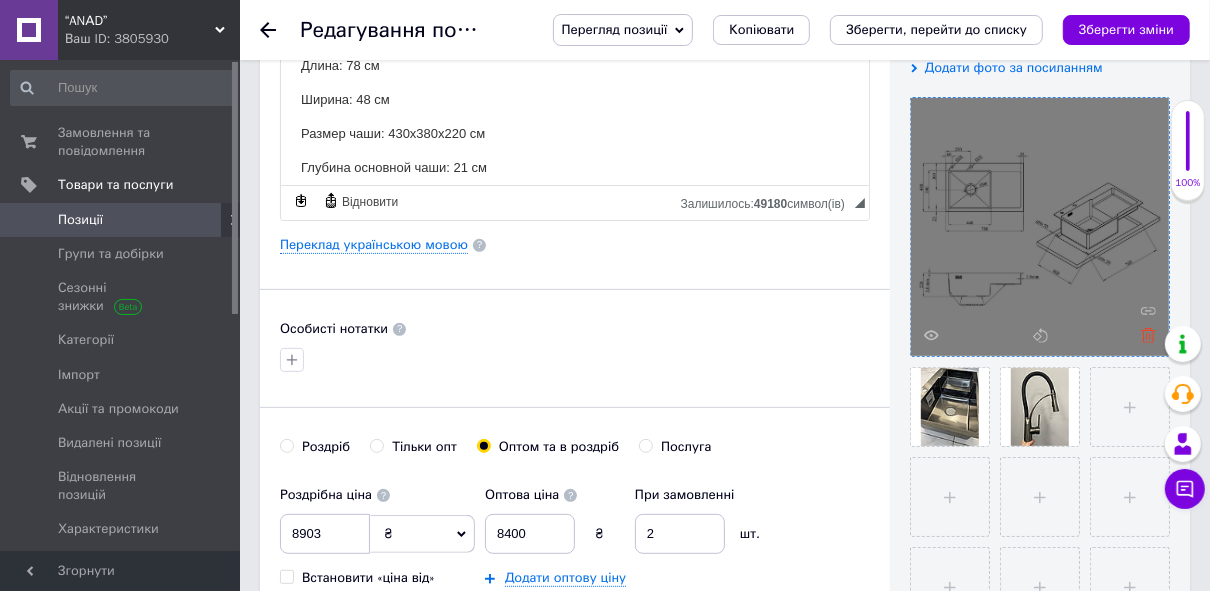 click 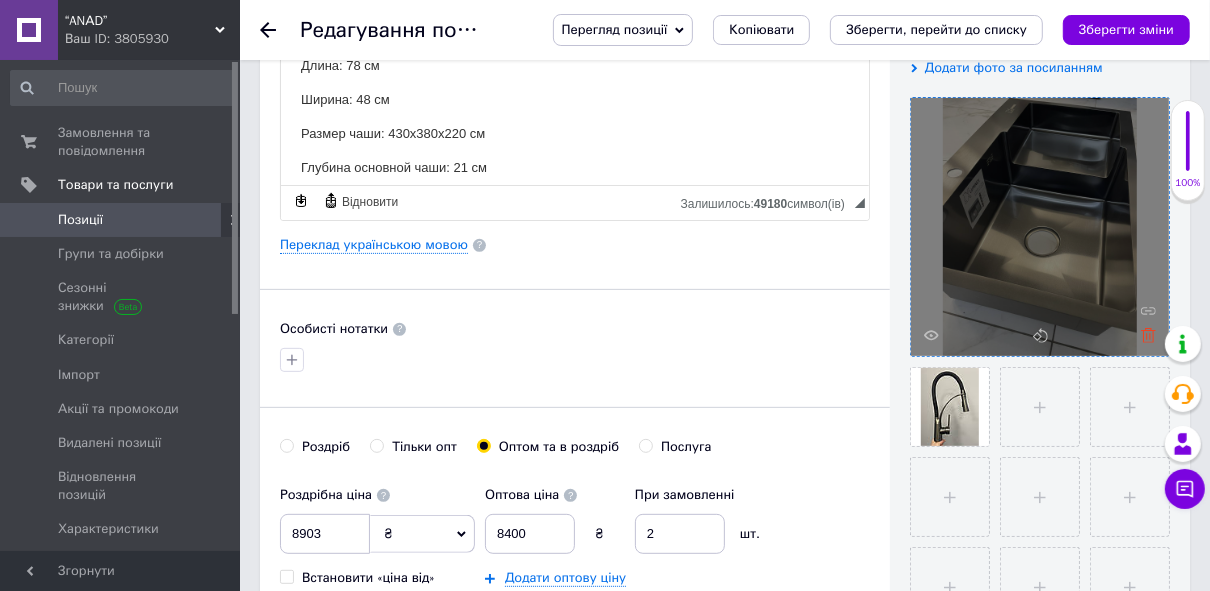 click 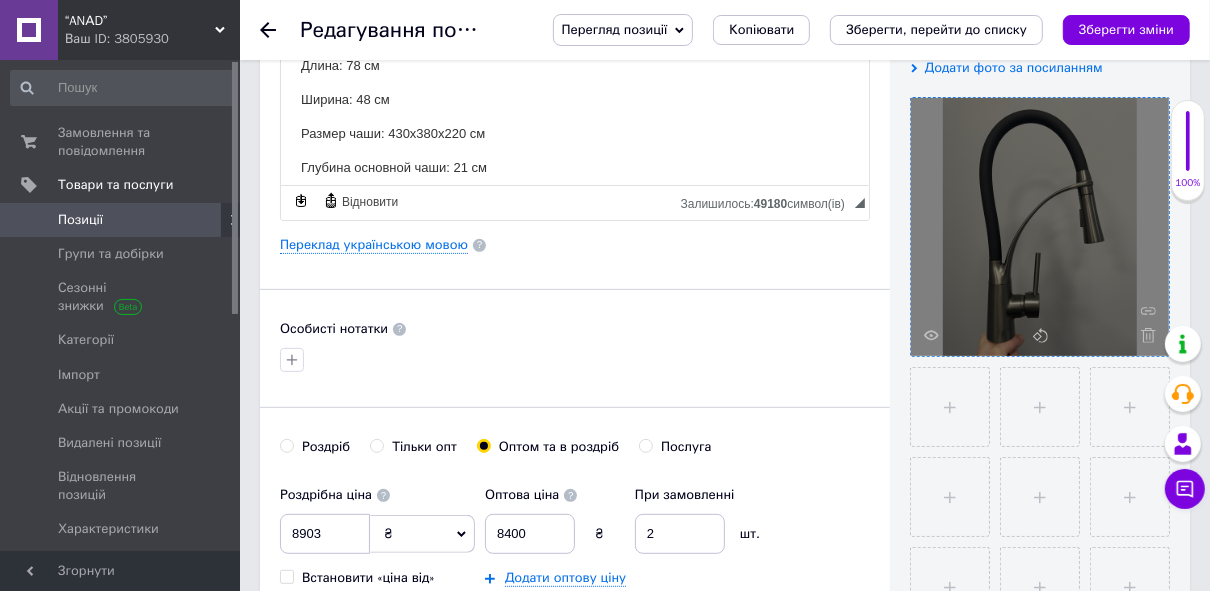 click 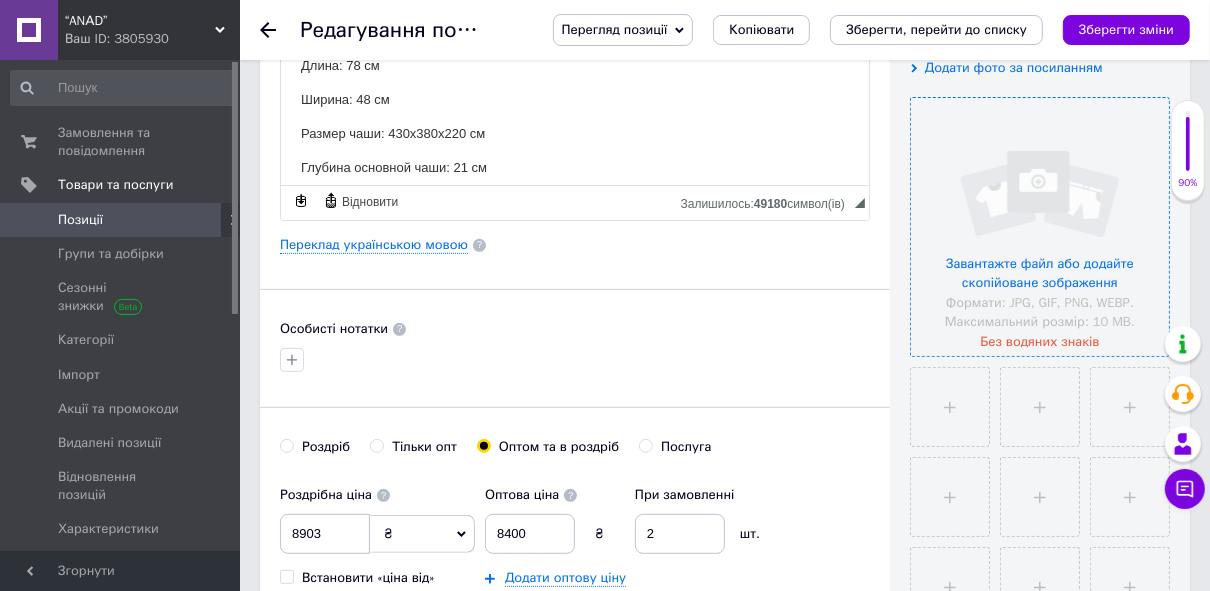 click at bounding box center (1040, 227) 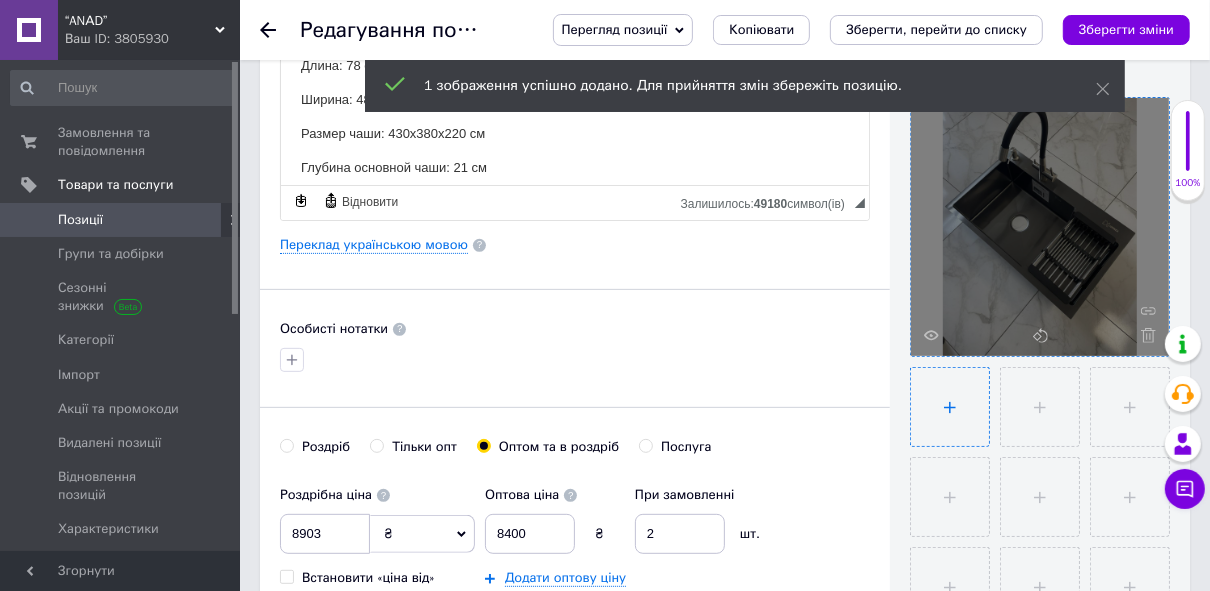 click at bounding box center [950, 407] 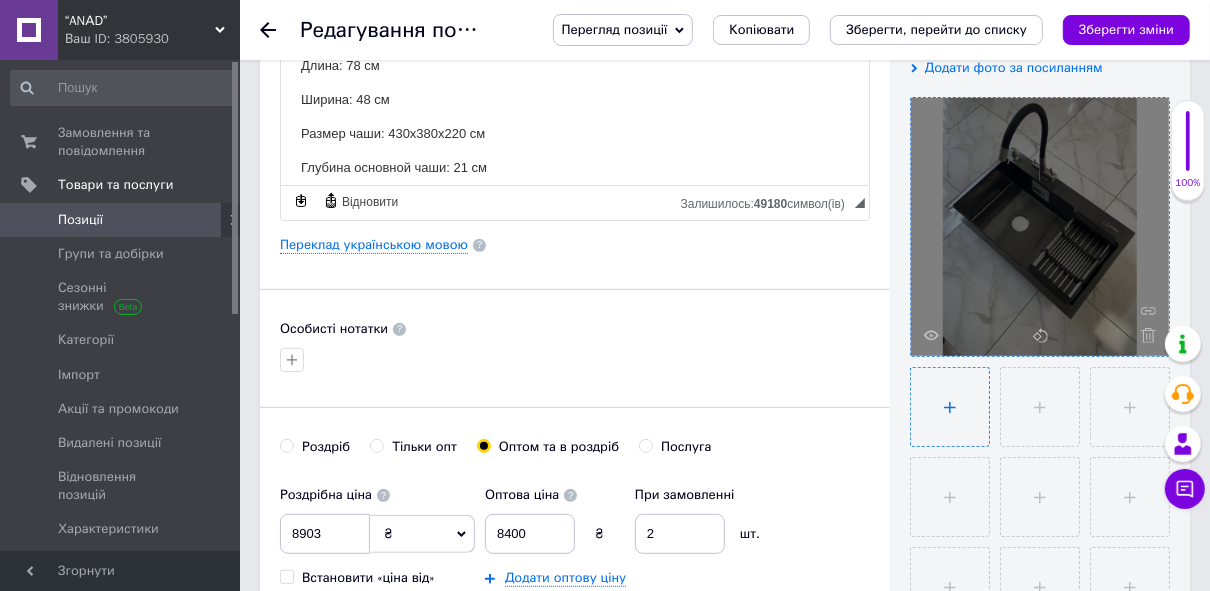 type on "C:\fakepath\зображення_viber_2025-06-19_16-41-42-068.jpg" 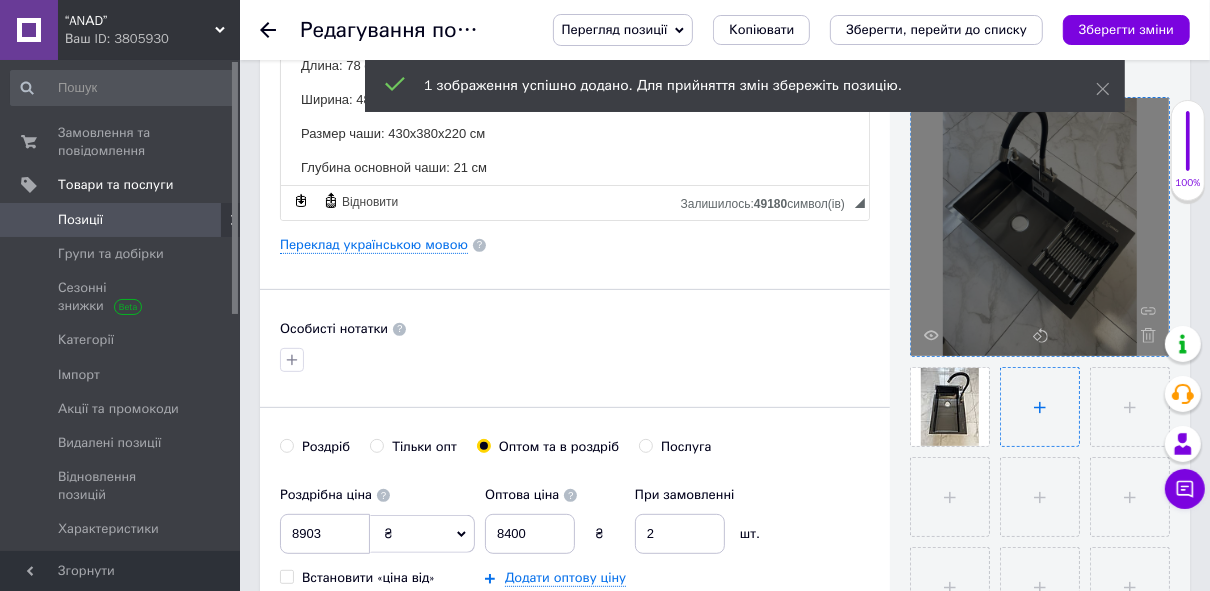 click at bounding box center [1040, 407] 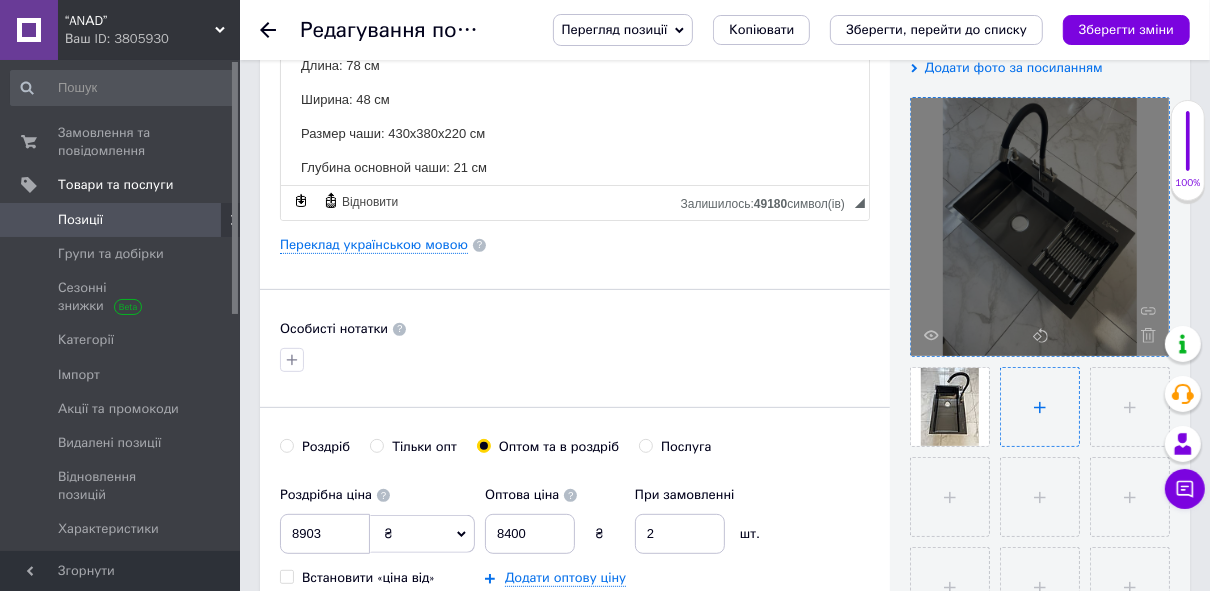 type on "C:\fakepath\зображення_viber_2025-06-19_16-37-41-697.jpg" 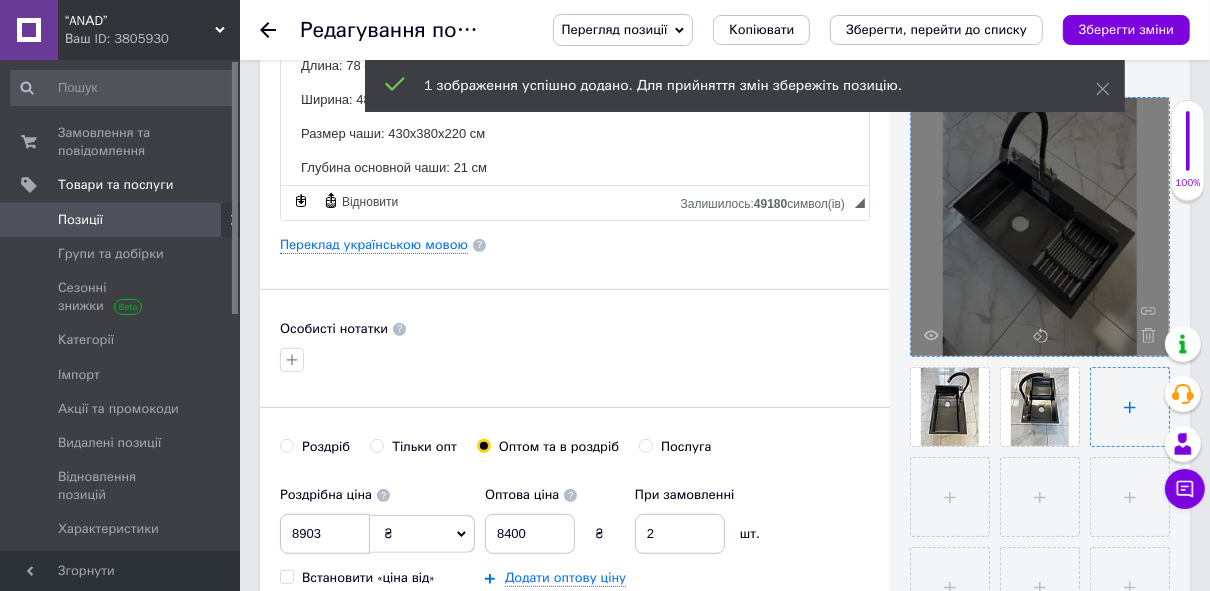click at bounding box center (1130, 407) 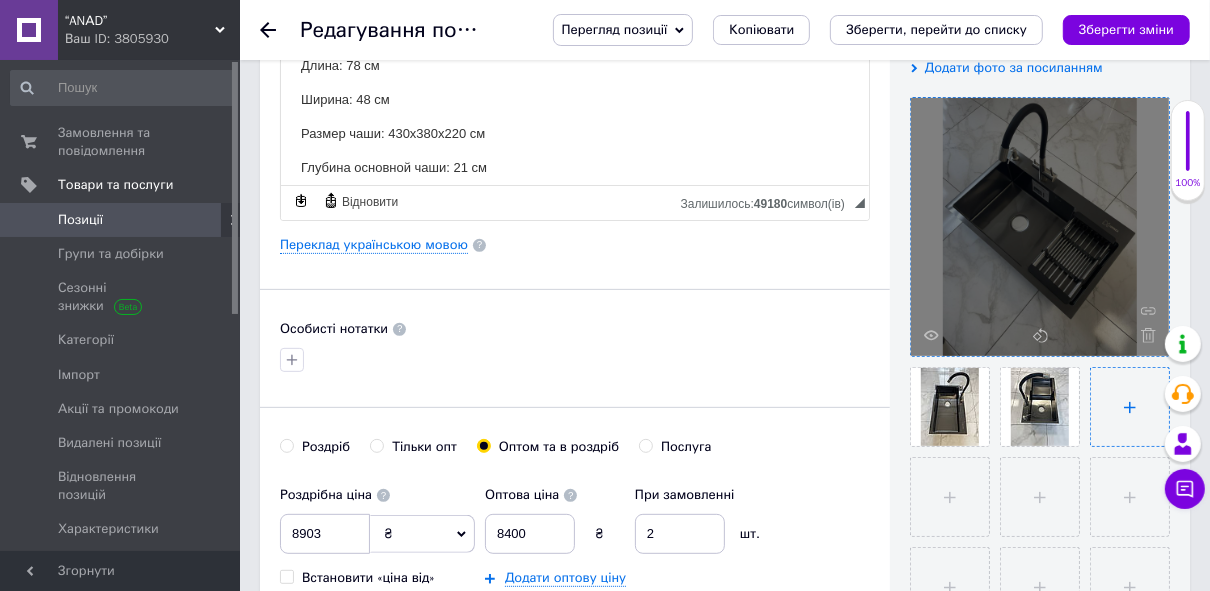 type on "C:\fakepath\зображення_viber_2025-06-19_16-41-42-385.jpg" 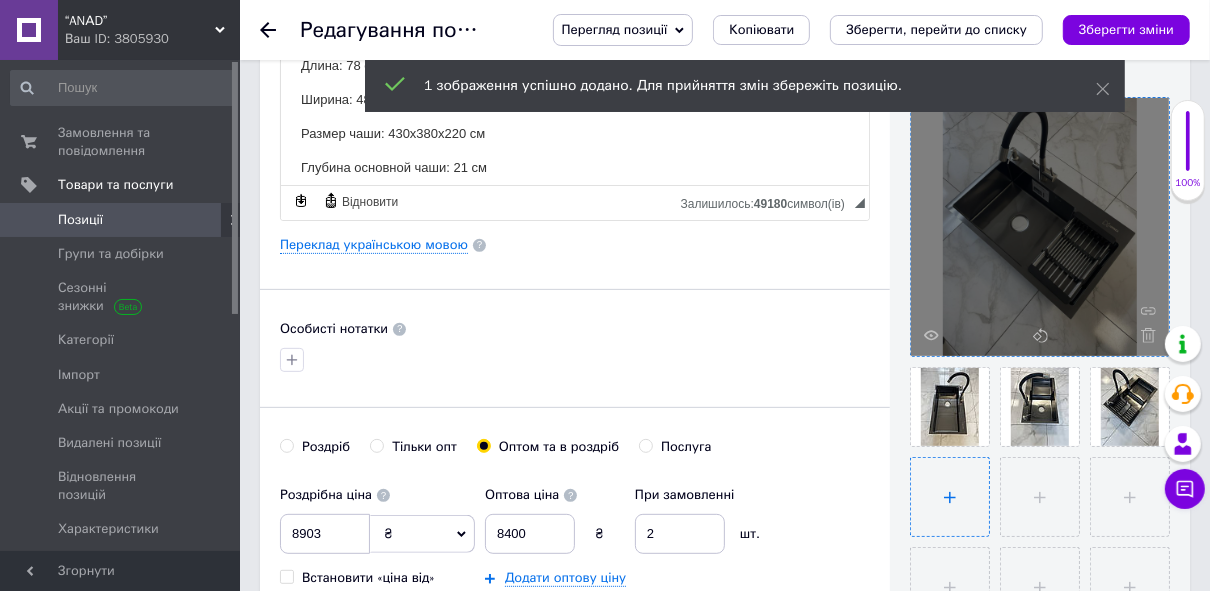 click at bounding box center (950, 497) 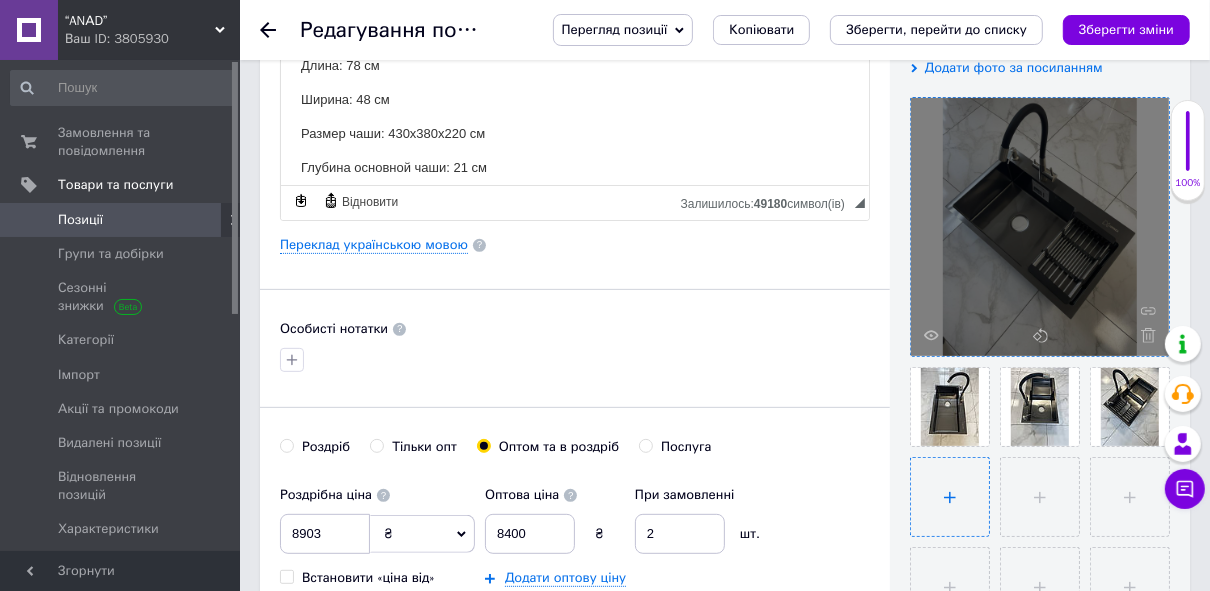 type on "C:\fakepath\зображення_viber_2025-06-19_16-41-42-620.jpg" 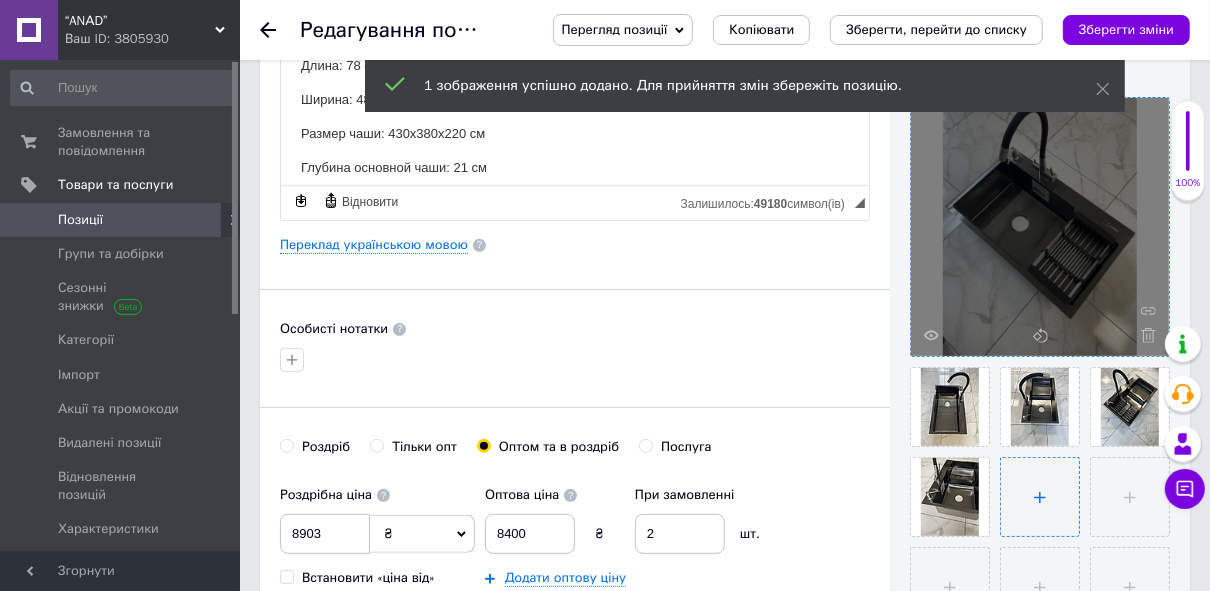 click at bounding box center [1040, 497] 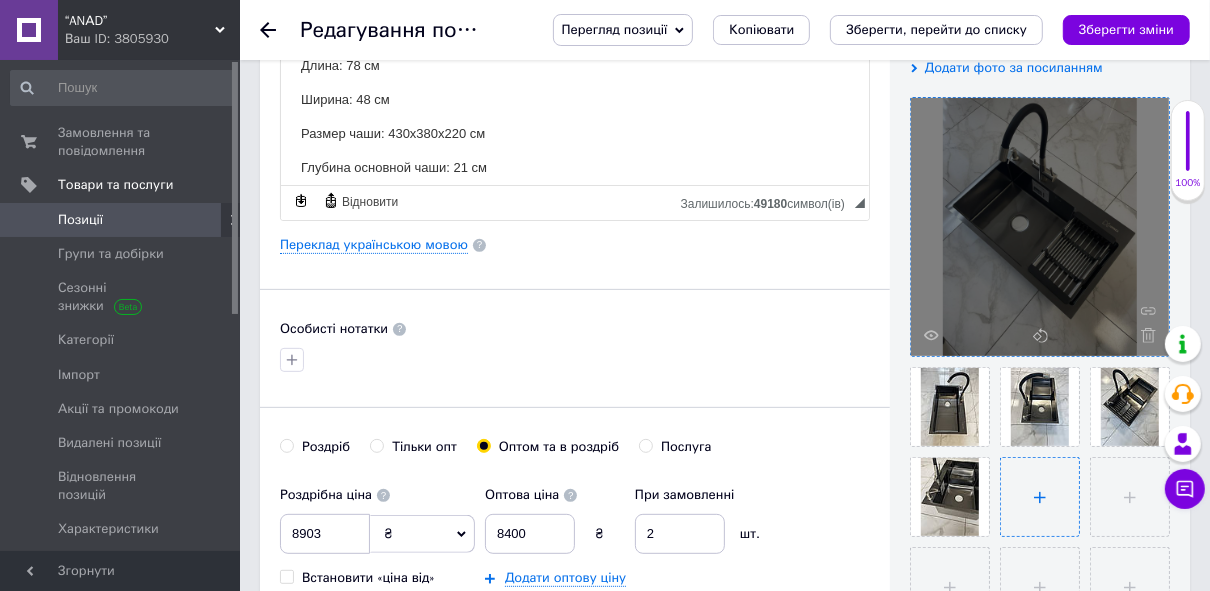type on "C:\fakepath\зображення_viber_2025-06-19_16-41-42-538.jpg" 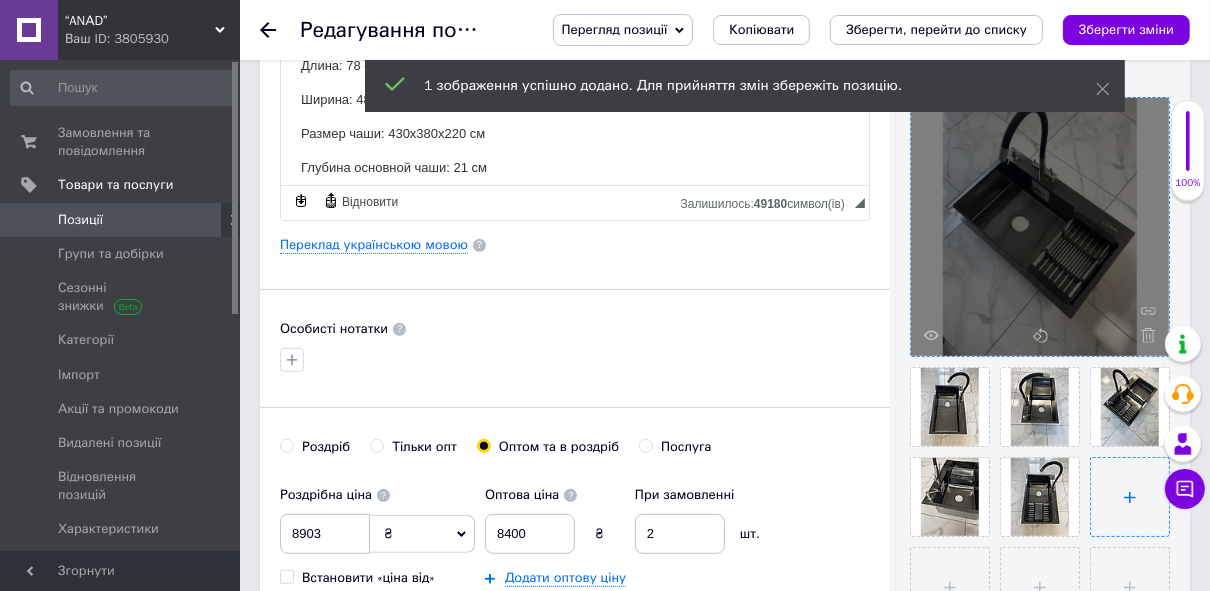 click at bounding box center [1130, 497] 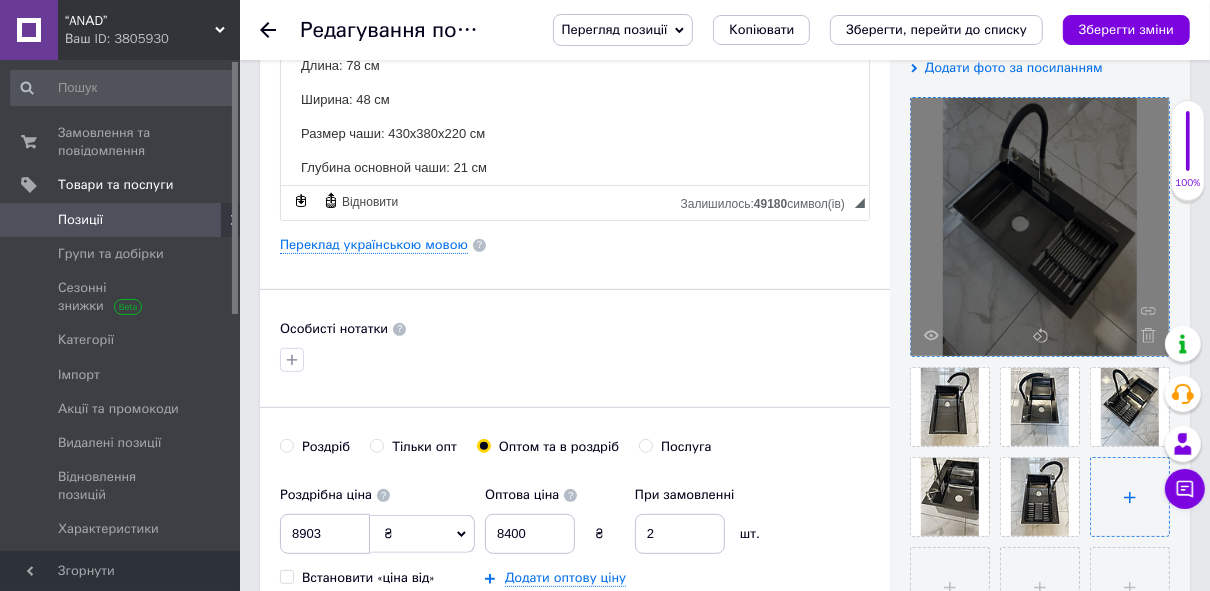 type on "C:\fakepath\зображення_viber_2025-06-19_16-41-42-267.jpg" 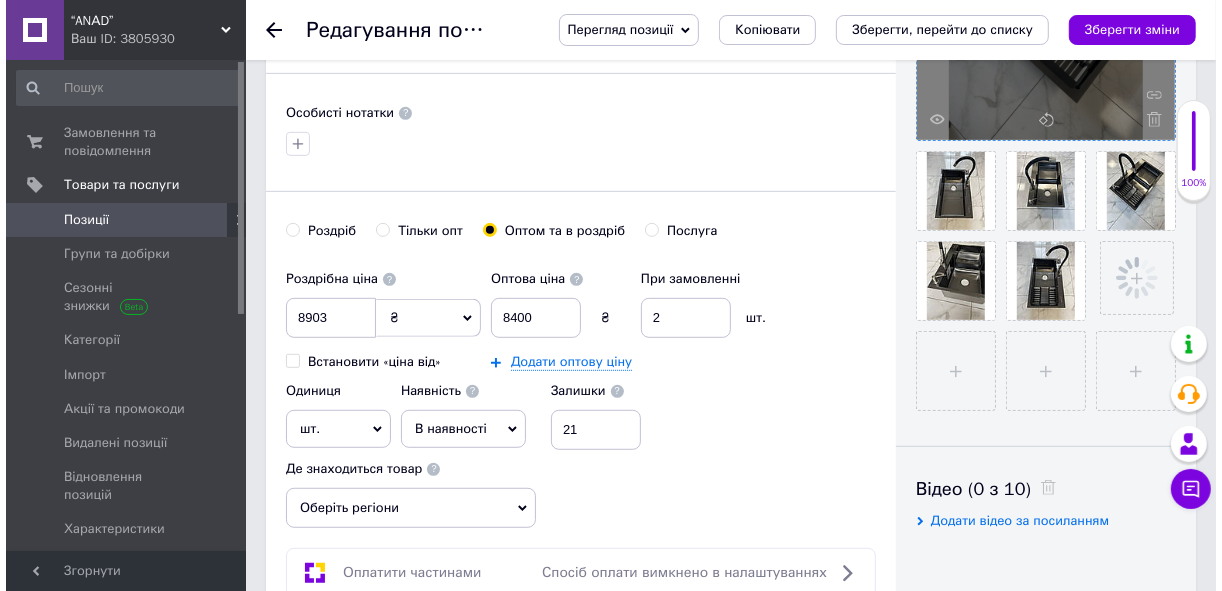 scroll, scrollTop: 640, scrollLeft: 0, axis: vertical 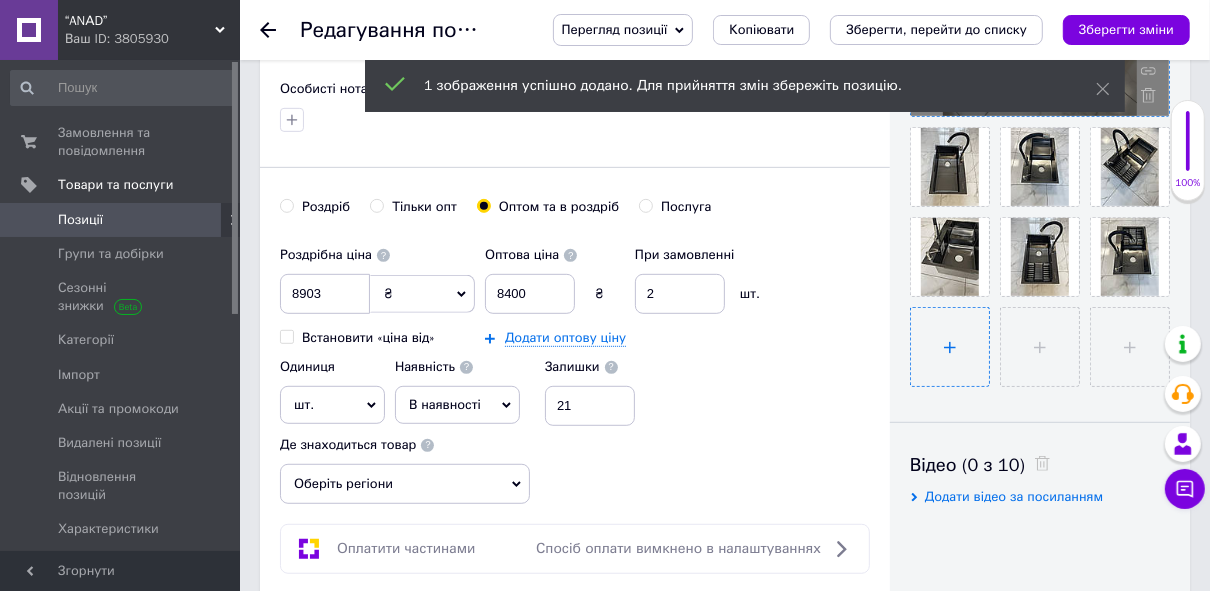 click at bounding box center (950, 347) 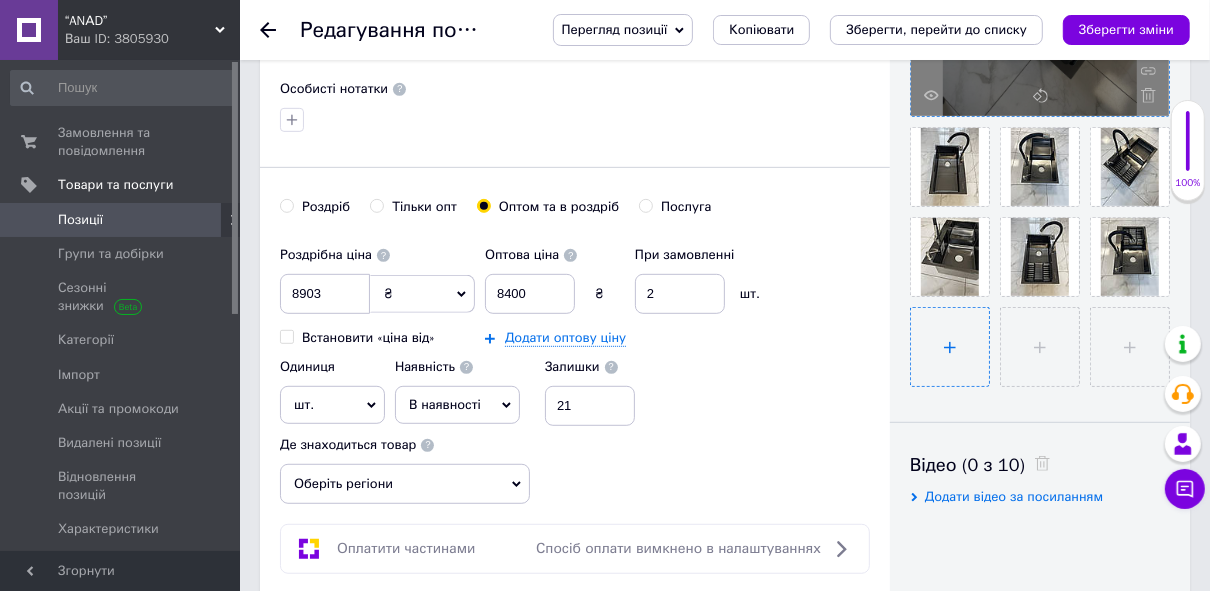 type on "C:\fakepath\зображення_viber_2025-06-19_16-30-07-485.jpg" 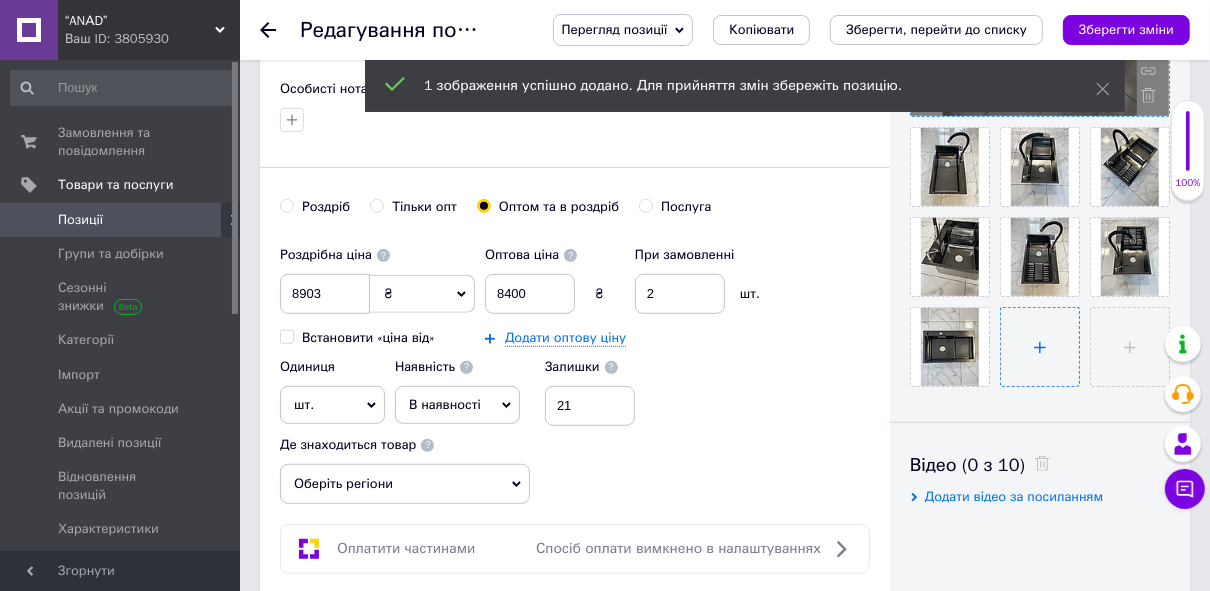 click at bounding box center [1040, 347] 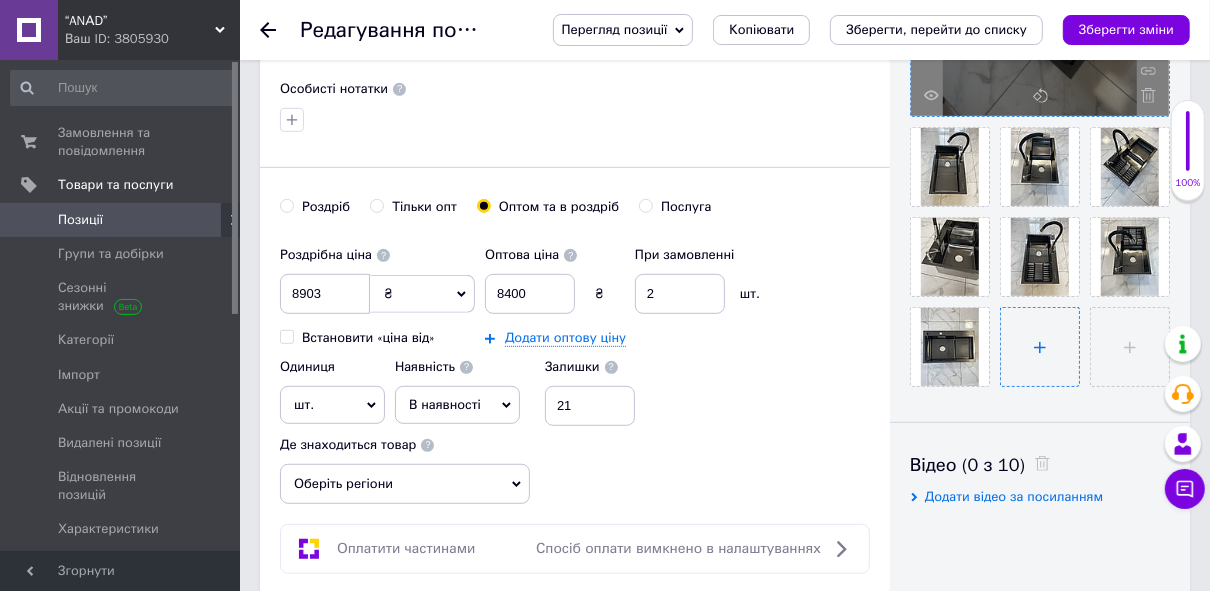 type on "C:\fakepath\3cbb51c04784f1ab680c517ff43c46cf.jpg" 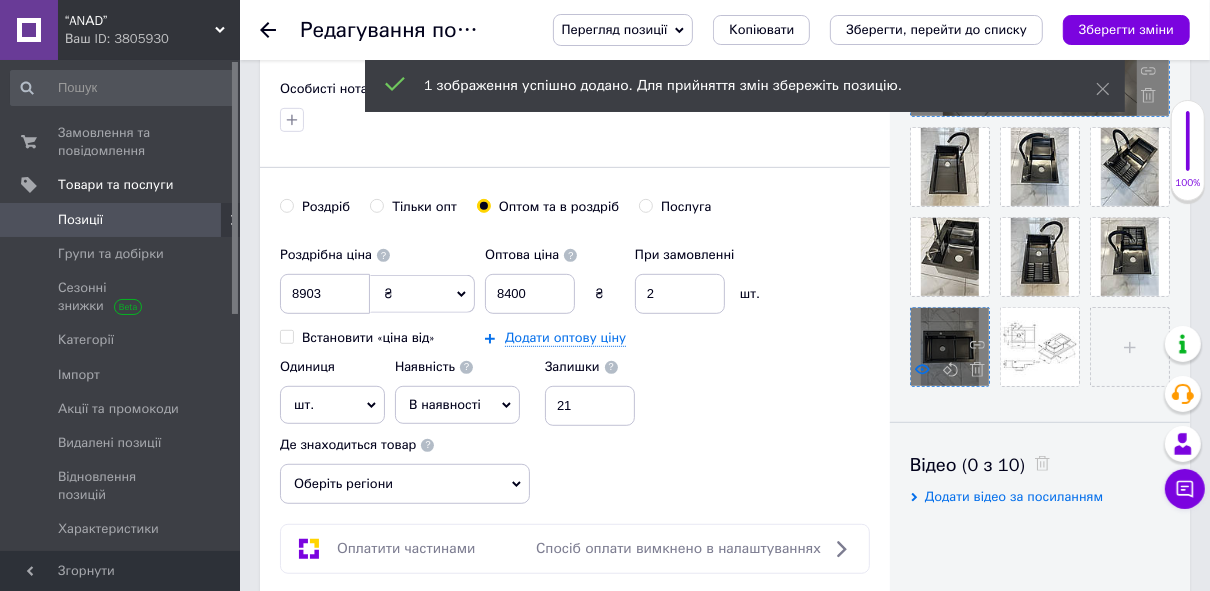 click 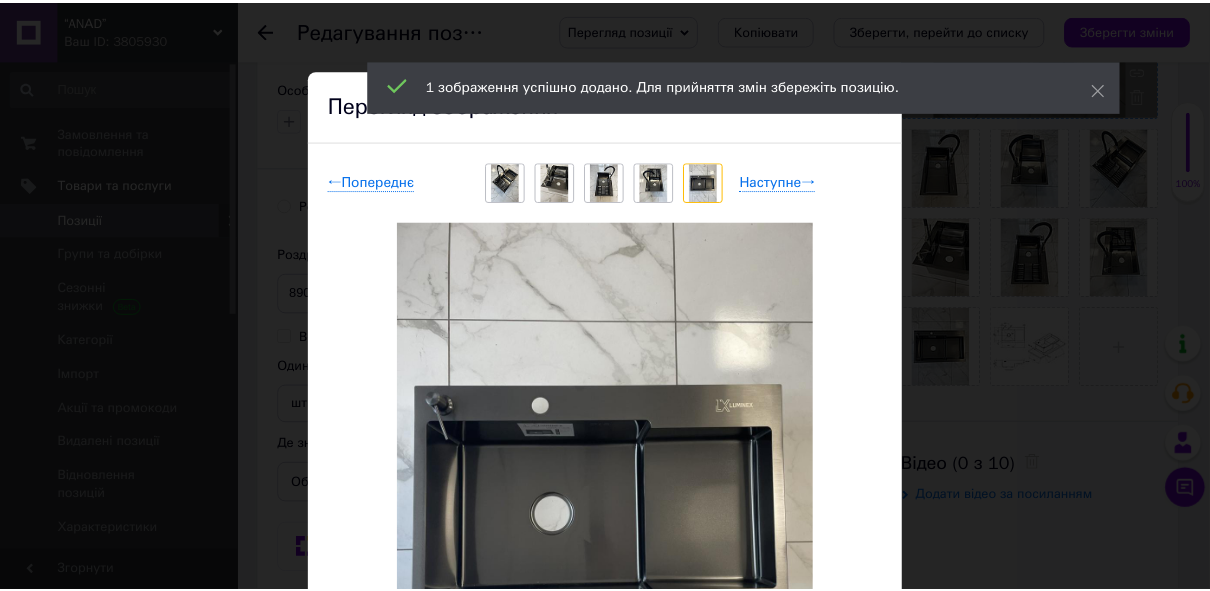 scroll, scrollTop: 80, scrollLeft: 0, axis: vertical 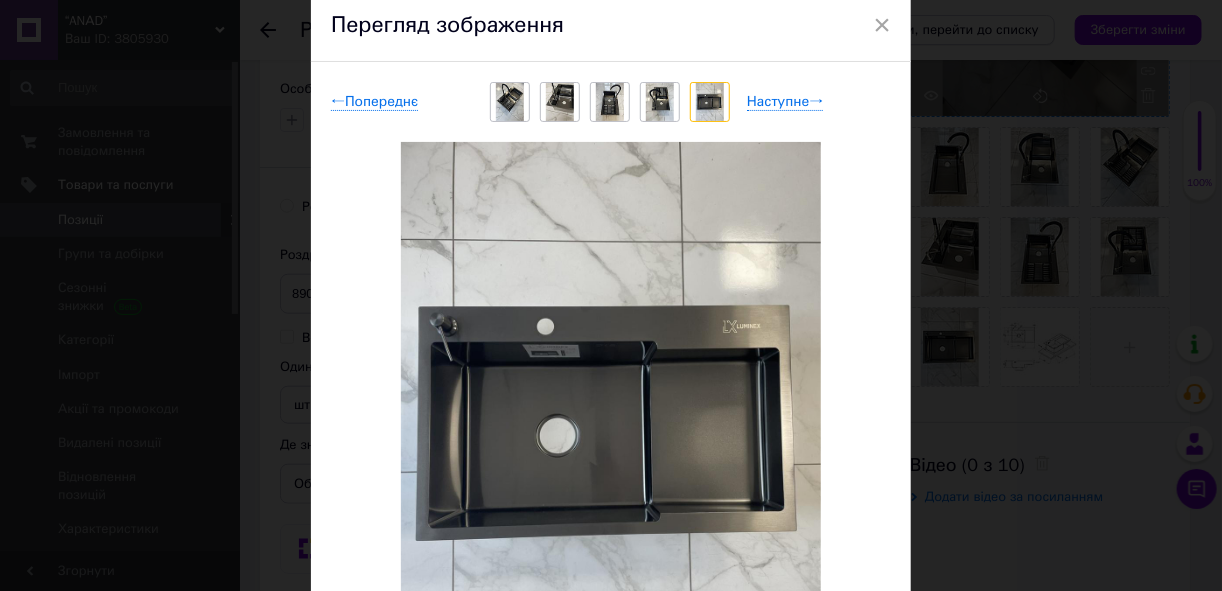 click on "×" at bounding box center (882, 25) 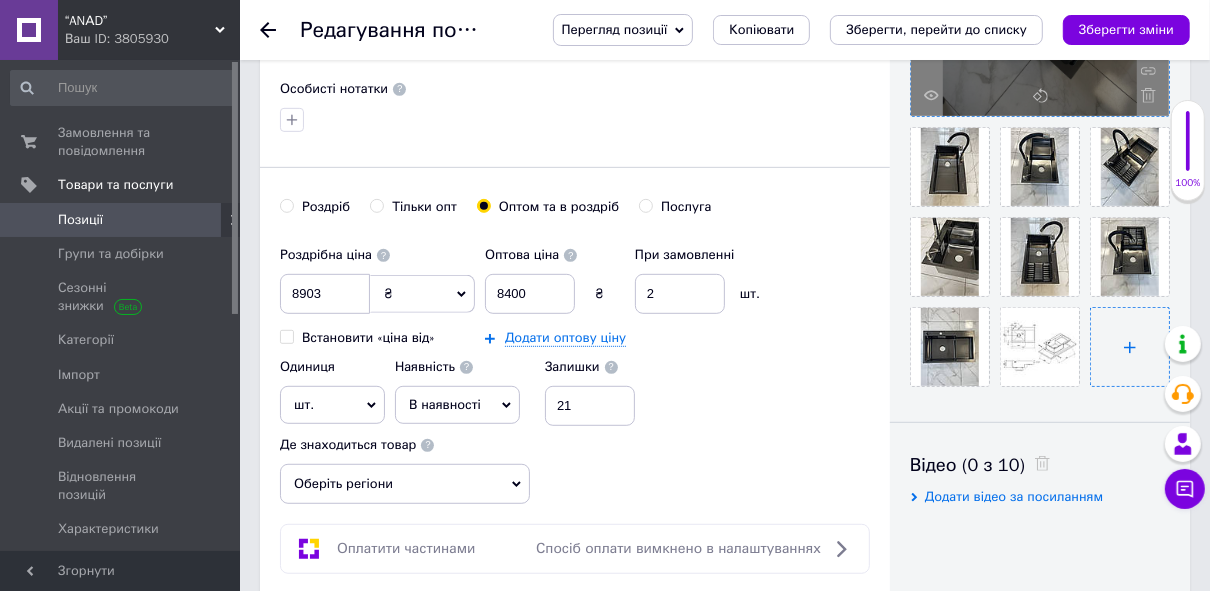 click at bounding box center [1130, 347] 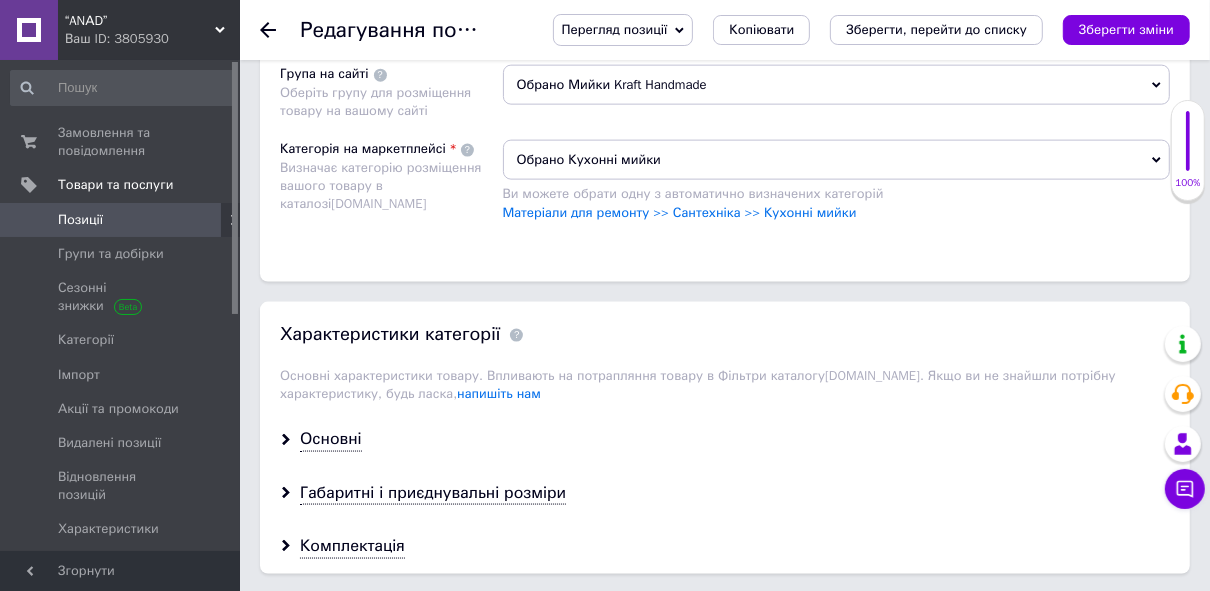 scroll, scrollTop: 1920, scrollLeft: 0, axis: vertical 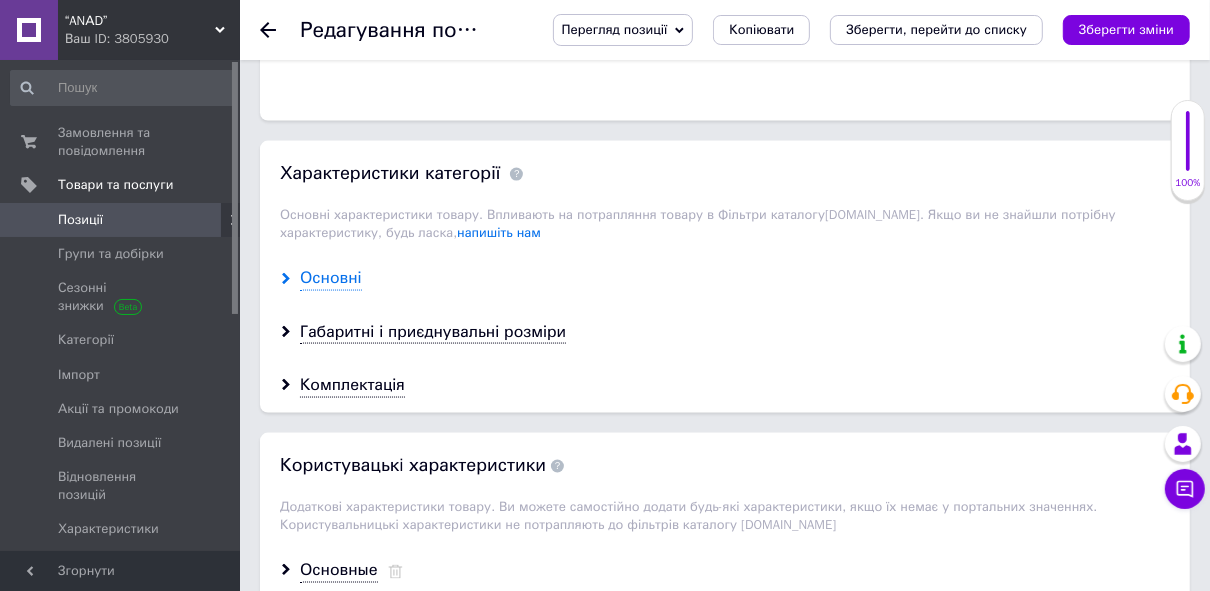 click on "Основні" at bounding box center [331, 278] 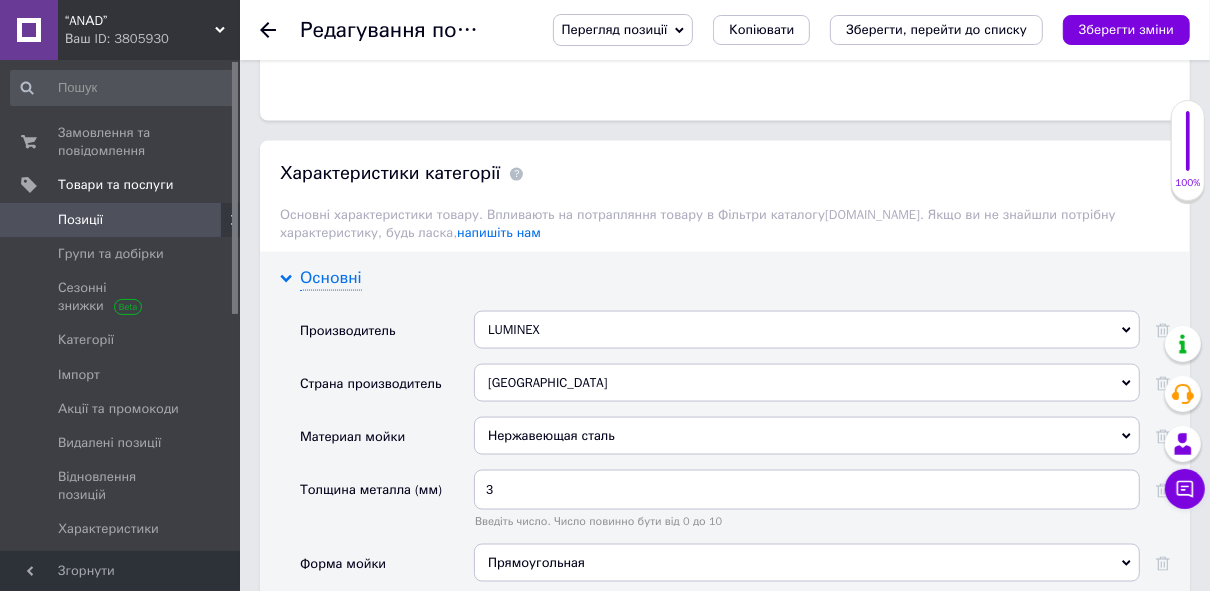 click on "Основні" at bounding box center (331, 278) 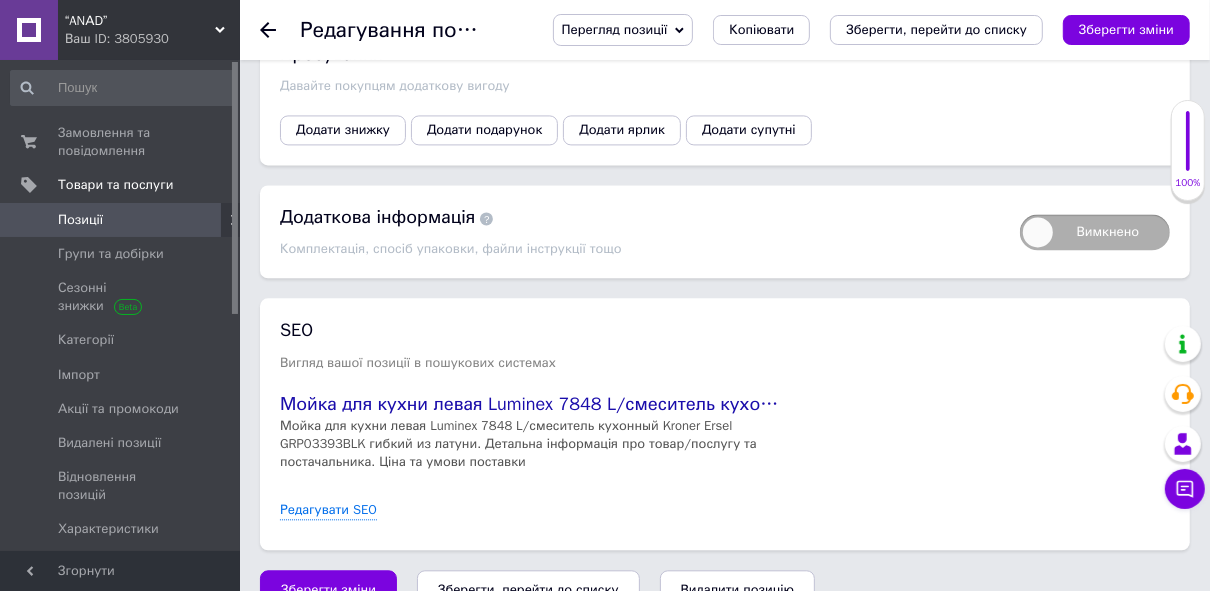 scroll, scrollTop: 2889, scrollLeft: 0, axis: vertical 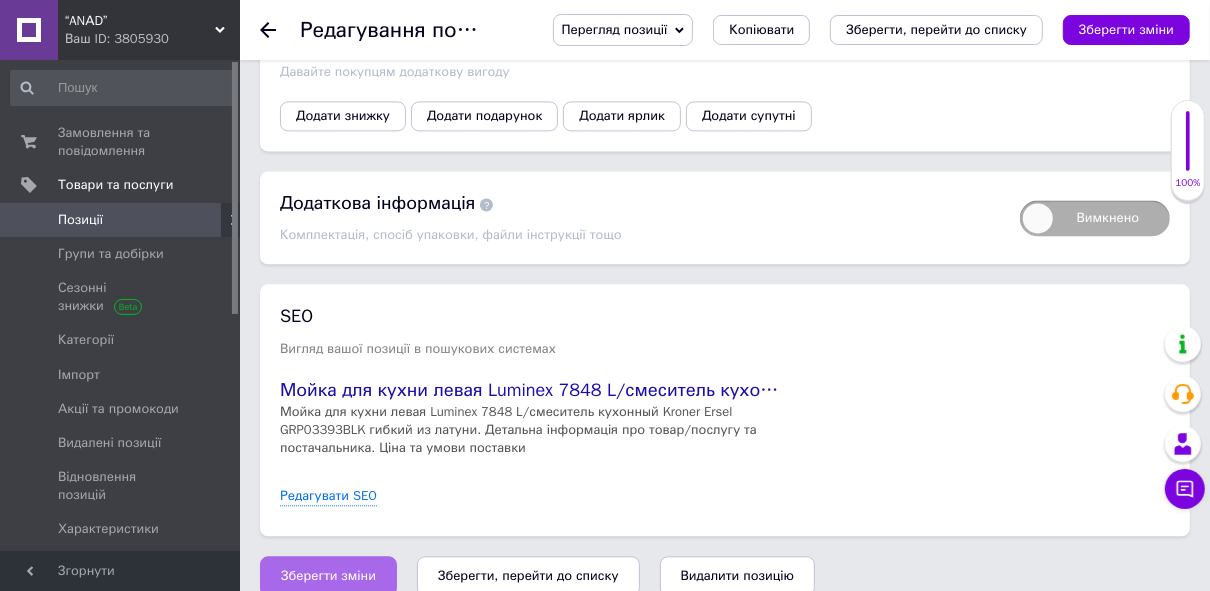 click on "Зберегти зміни" at bounding box center (328, 576) 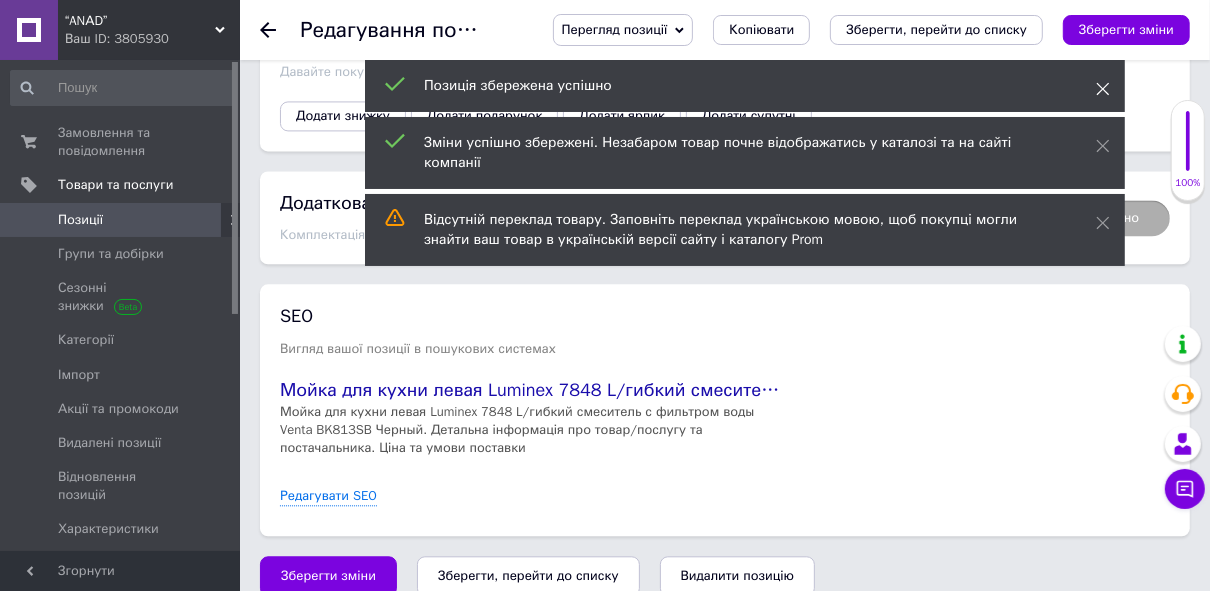 click 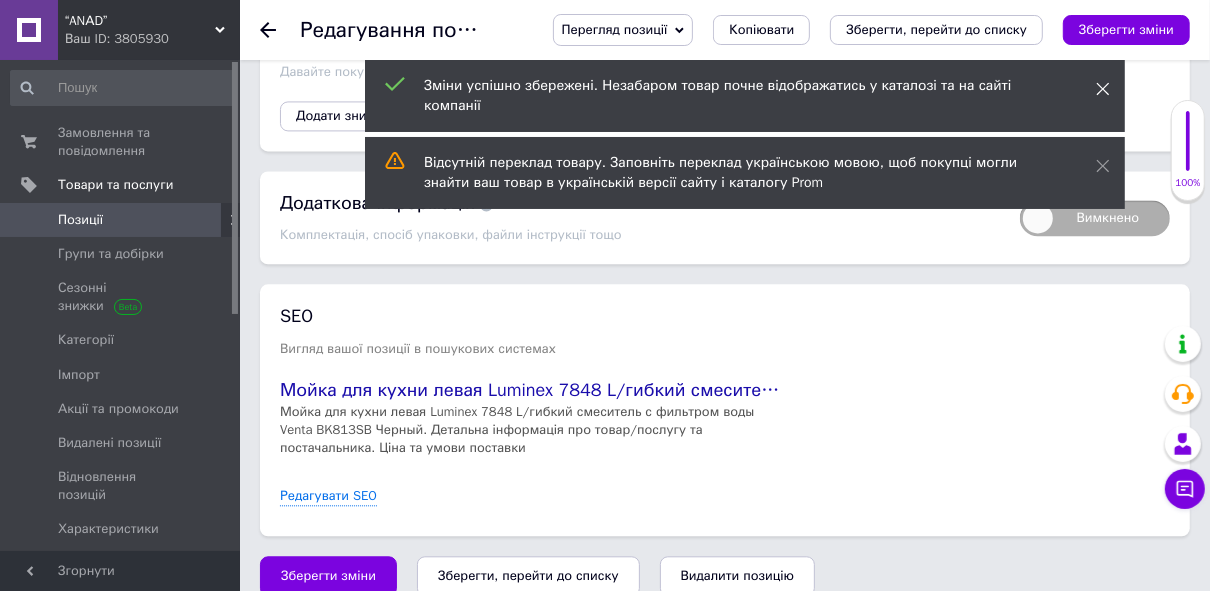 click 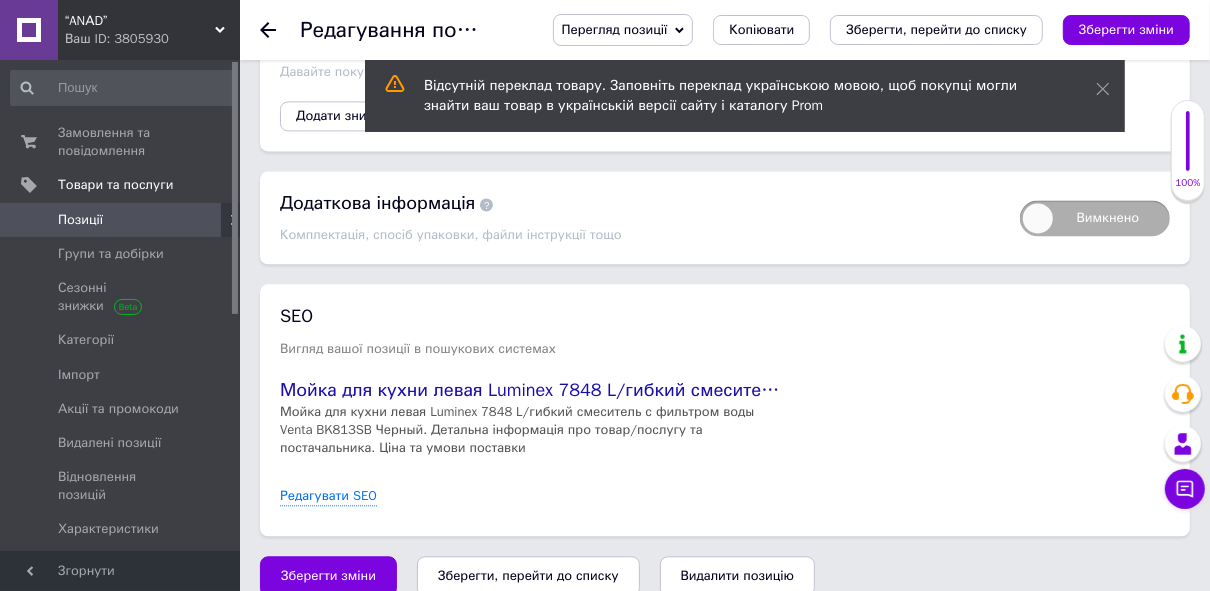 click 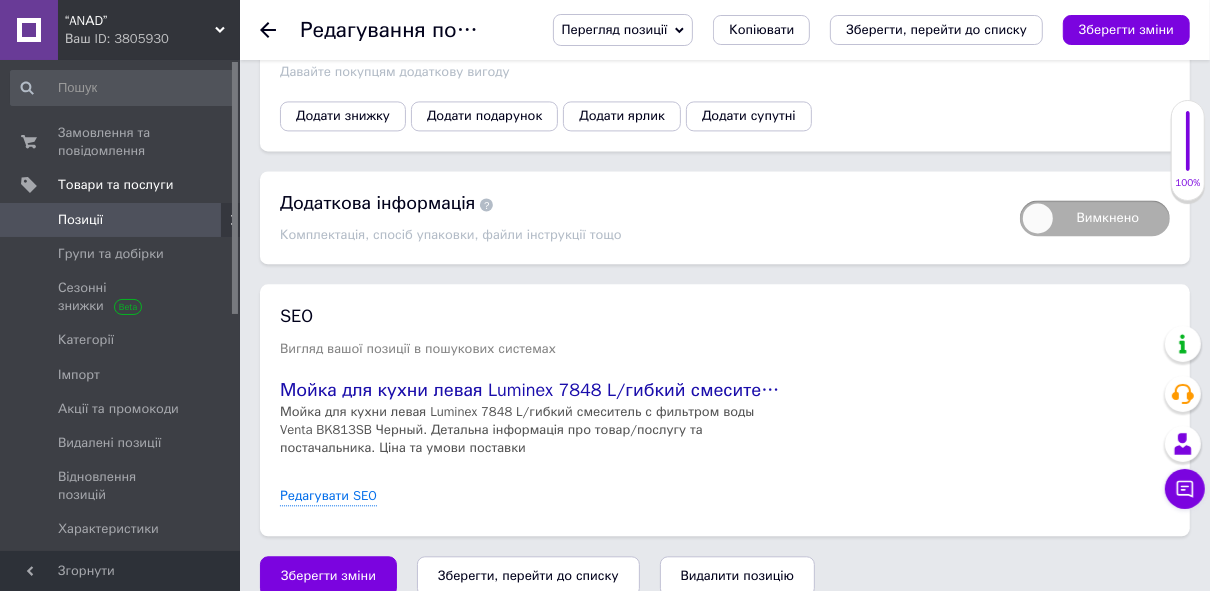 click on "Позиції" at bounding box center (80, 220) 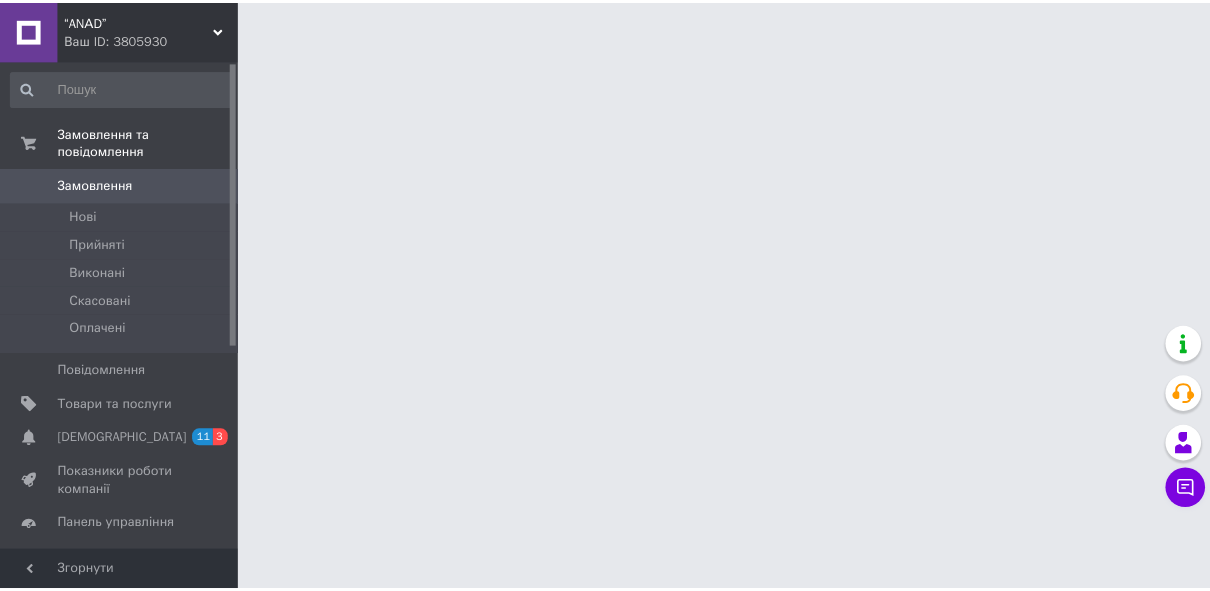 scroll, scrollTop: 0, scrollLeft: 0, axis: both 